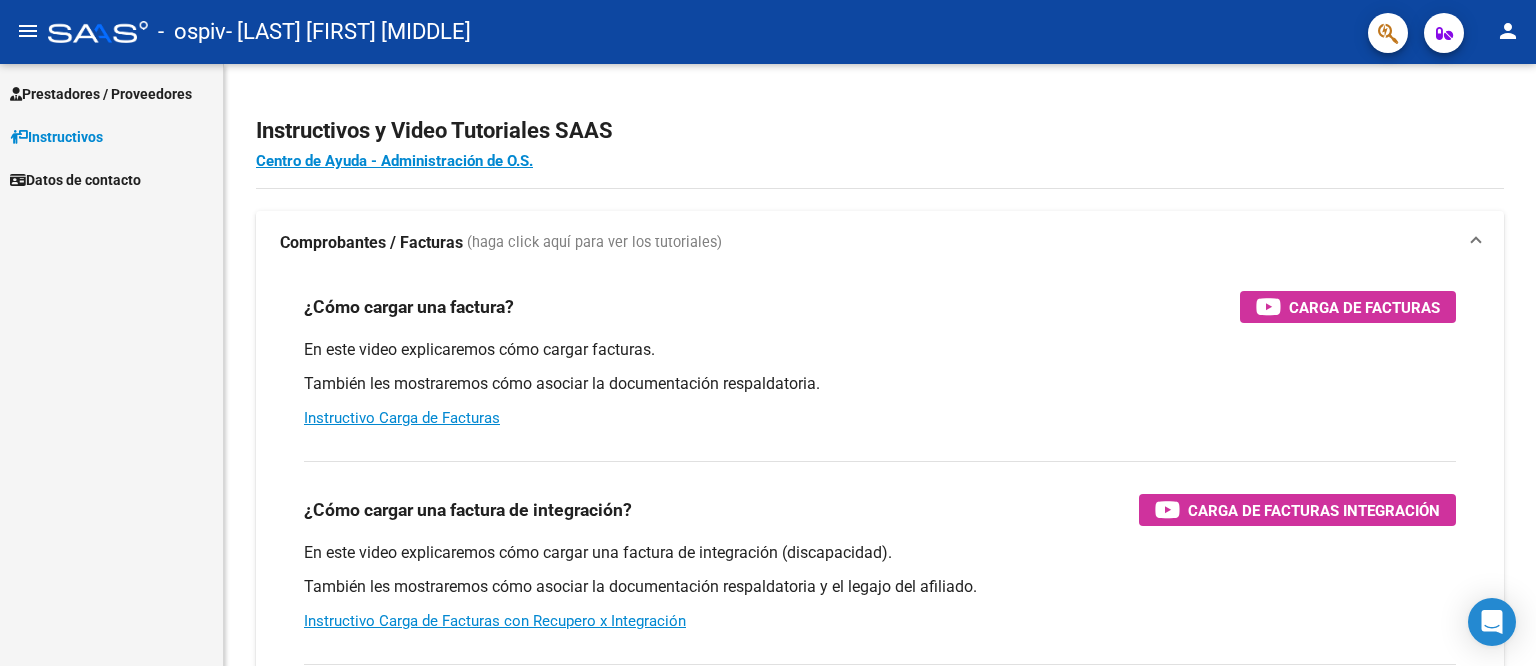 scroll, scrollTop: 0, scrollLeft: 0, axis: both 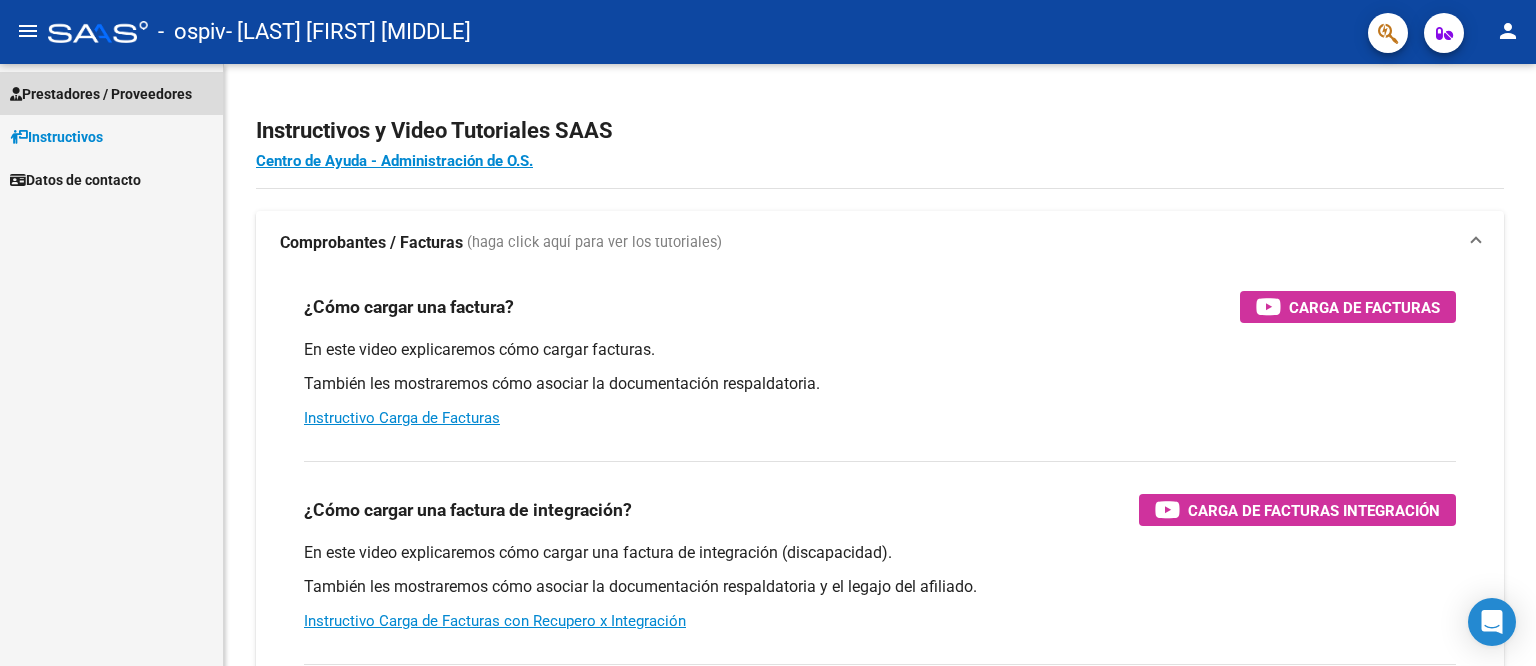 click on "Prestadores / Proveedores" at bounding box center (101, 94) 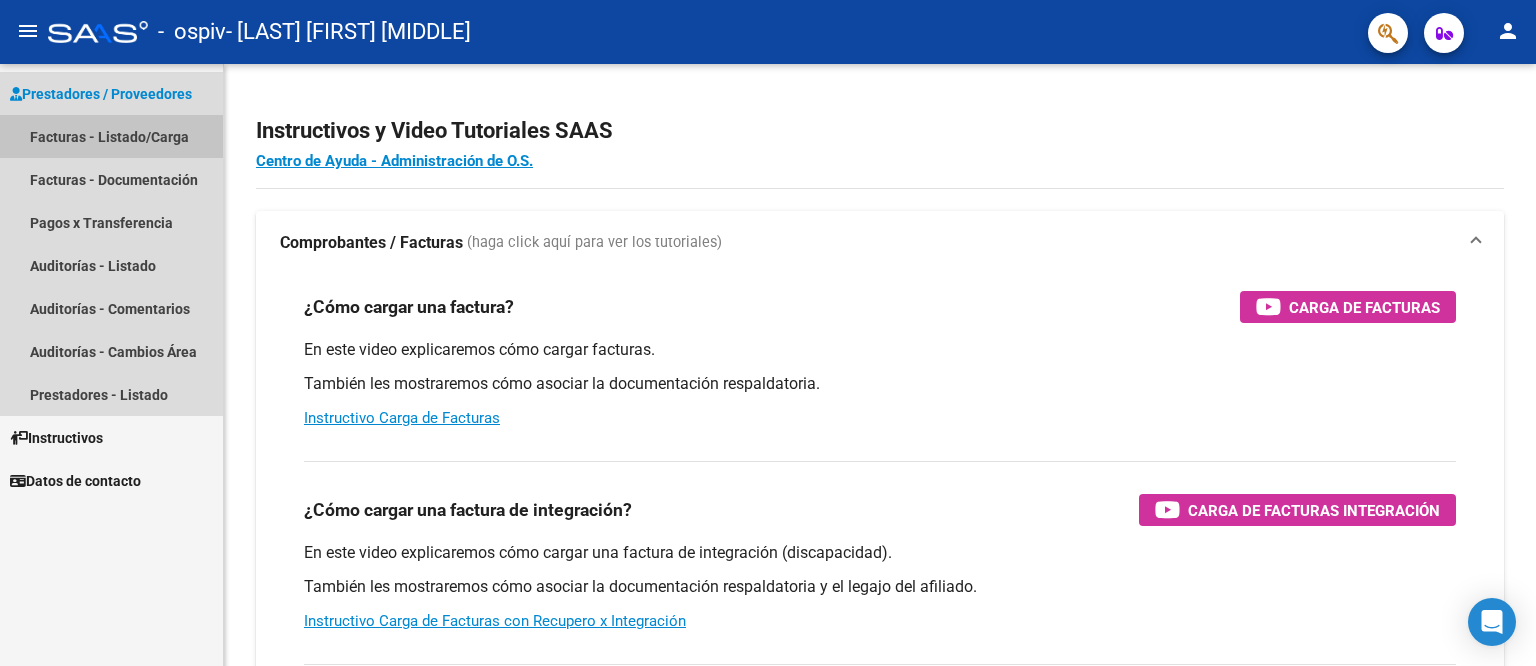 click on "Facturas - Listado/Carga" at bounding box center (111, 136) 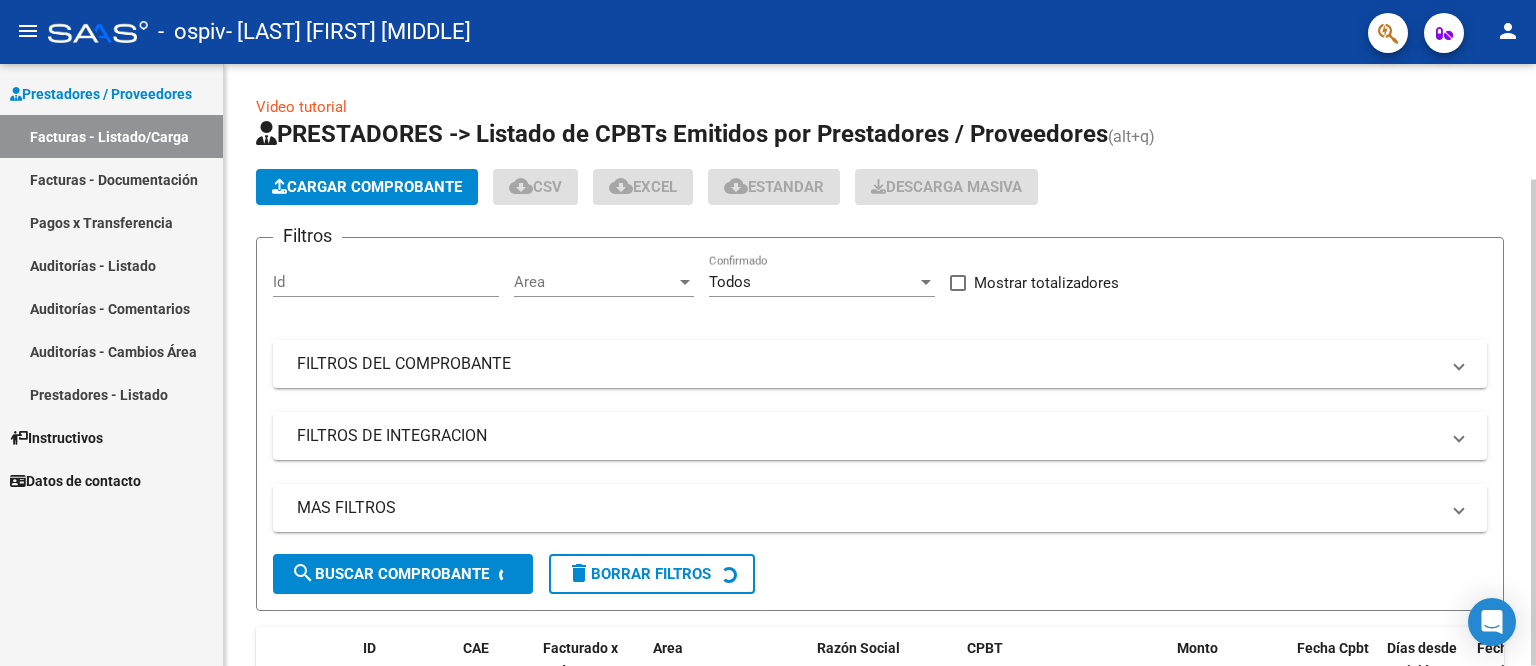 click on "Cargar Comprobante" 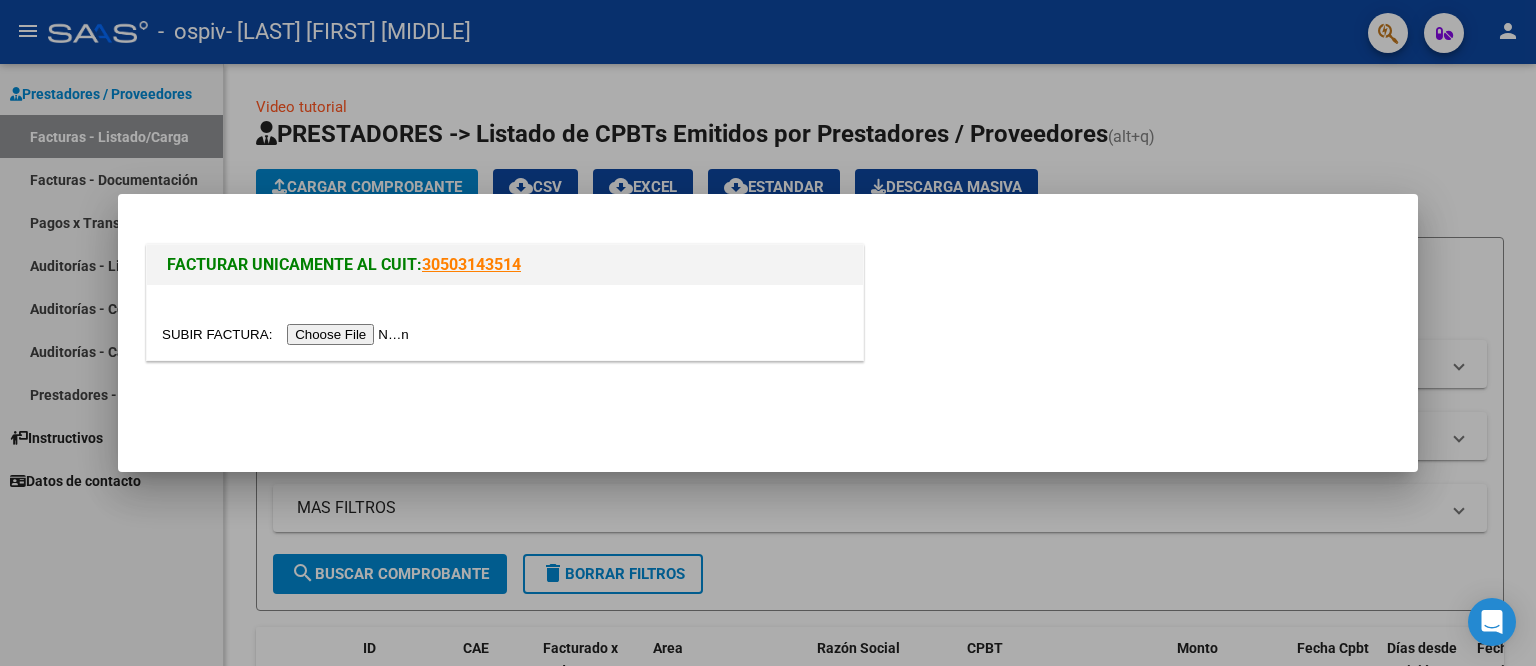 click at bounding box center [288, 334] 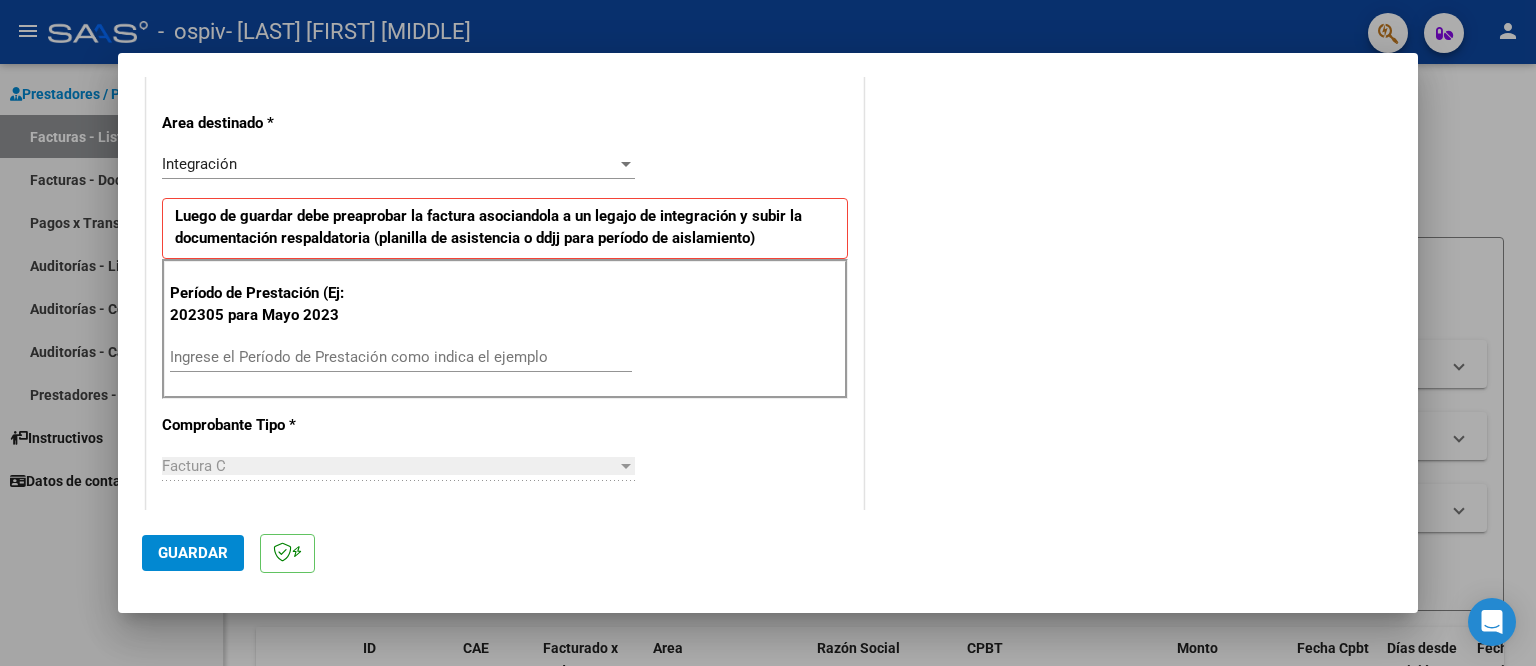 scroll, scrollTop: 400, scrollLeft: 0, axis: vertical 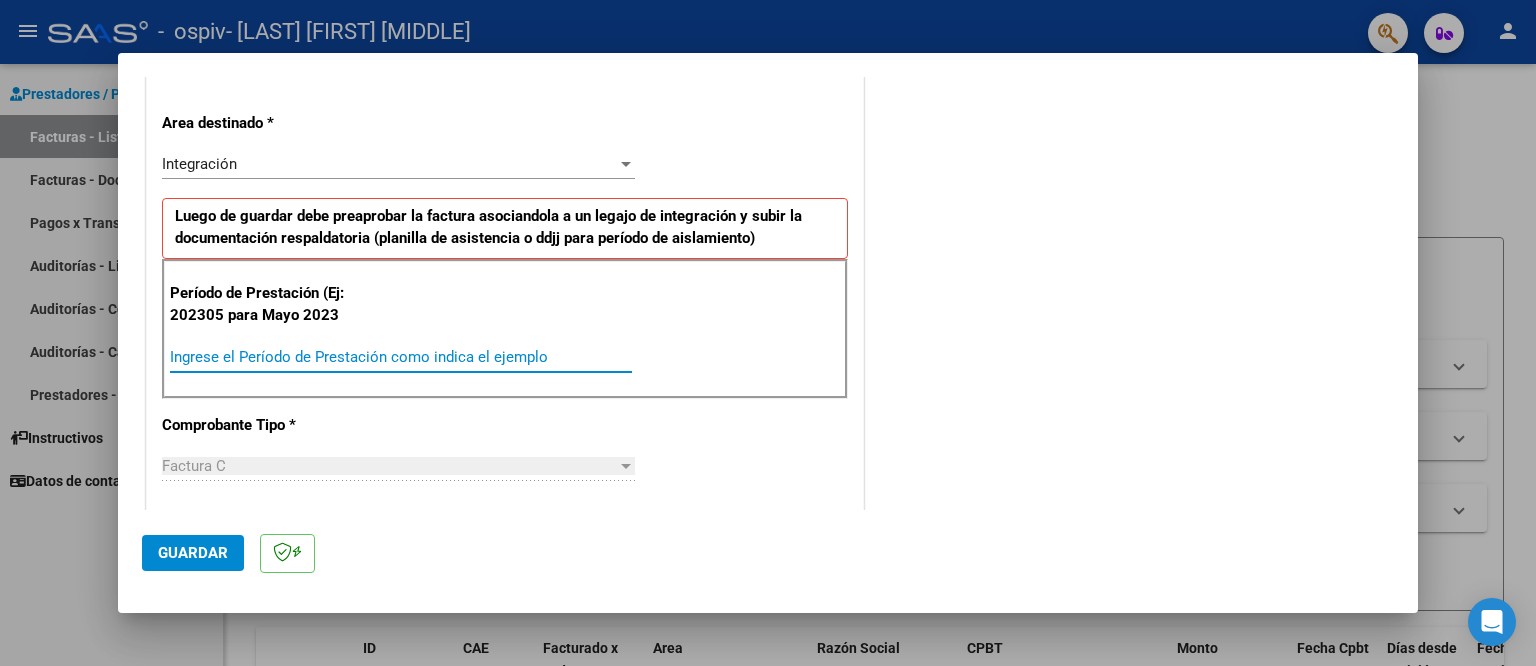 click on "Ingrese el Período de Prestación como indica el ejemplo" at bounding box center (401, 357) 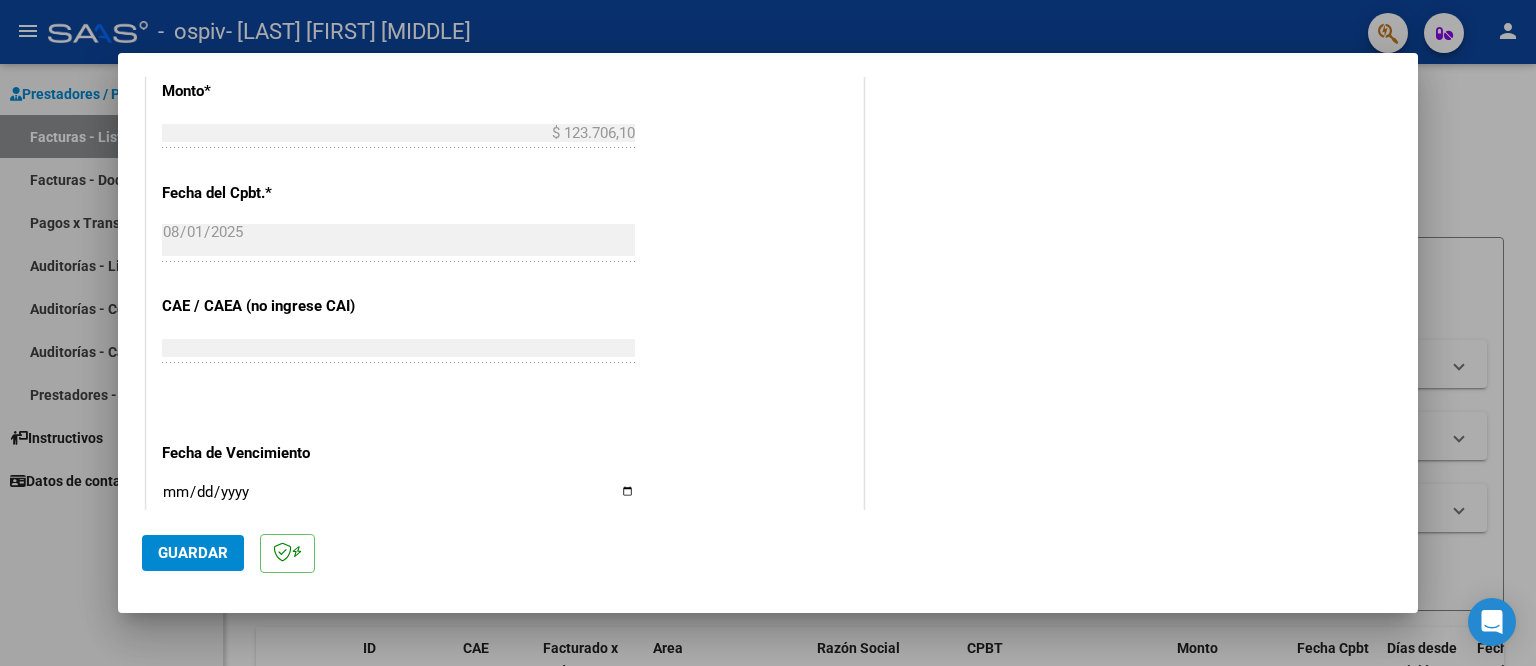 scroll, scrollTop: 1162, scrollLeft: 0, axis: vertical 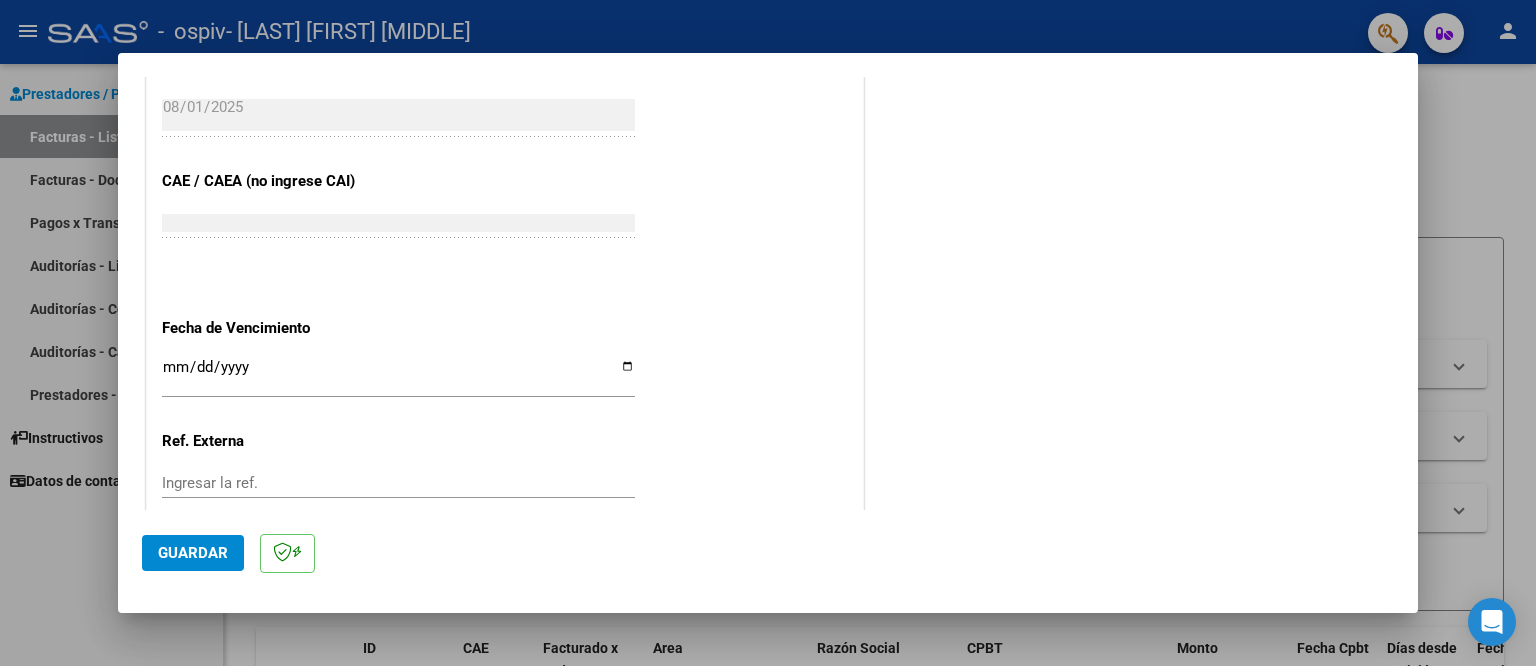 type on "202507" 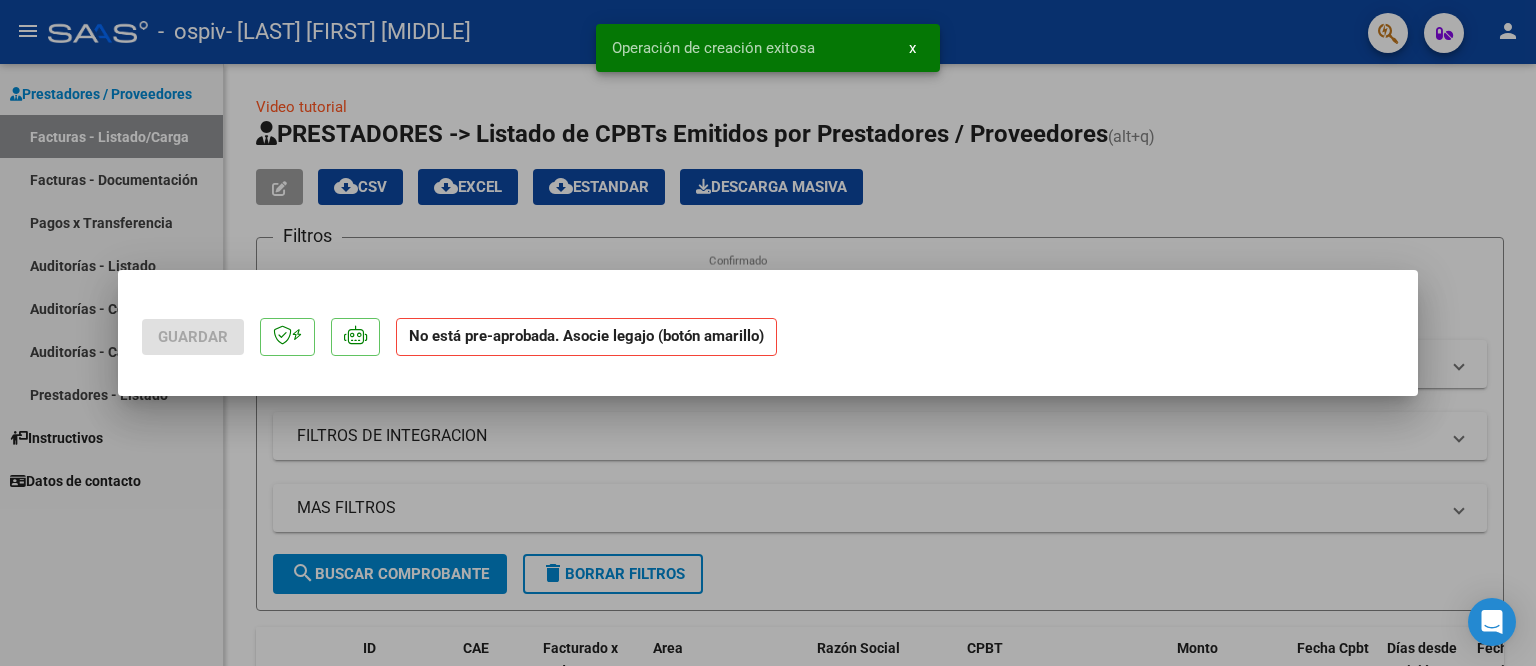 scroll, scrollTop: 0, scrollLeft: 0, axis: both 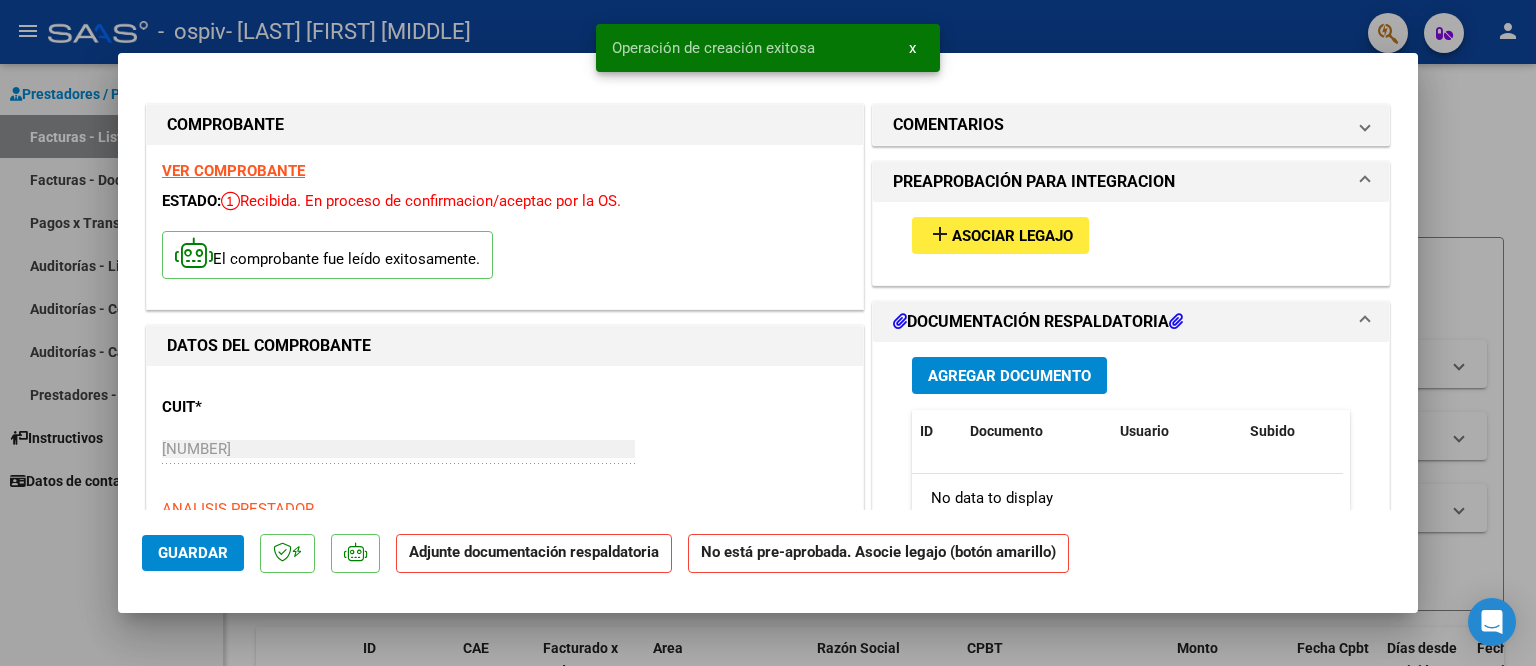 click on "Asociar Legajo" at bounding box center (1012, 236) 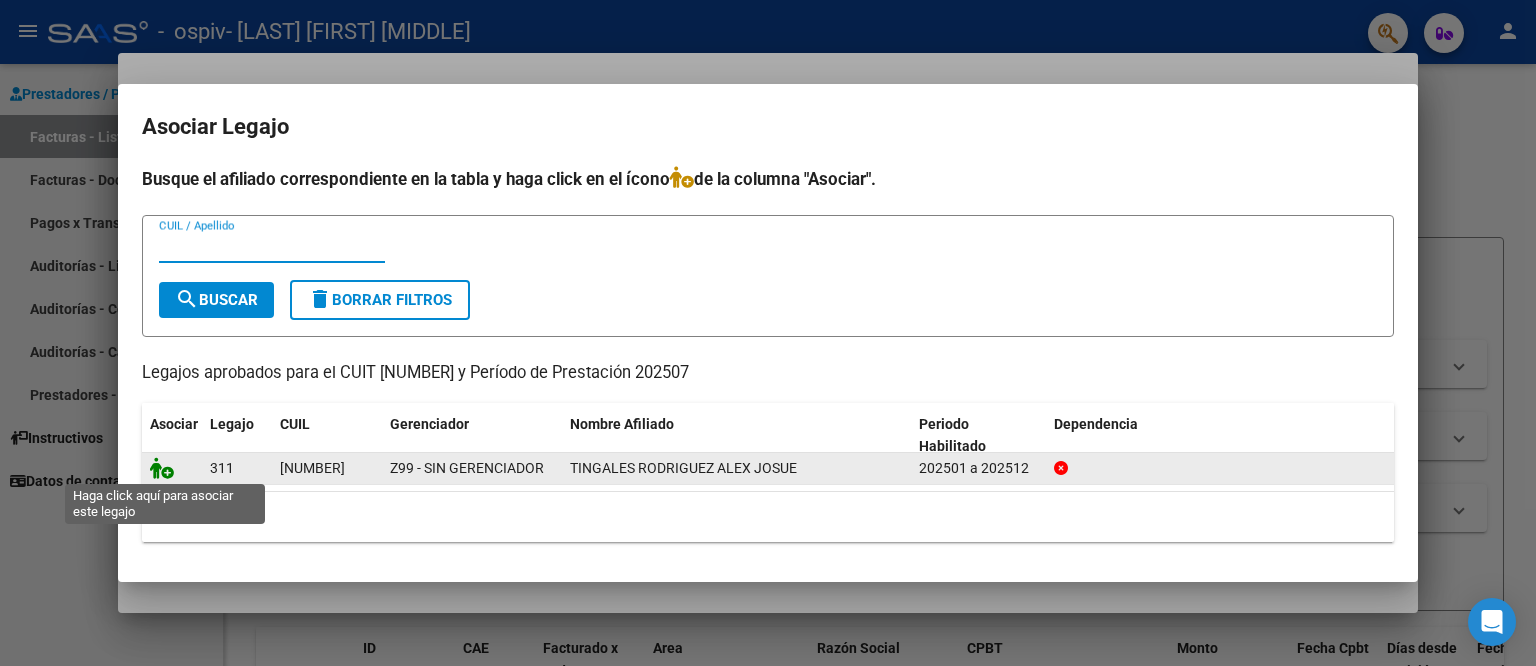 click 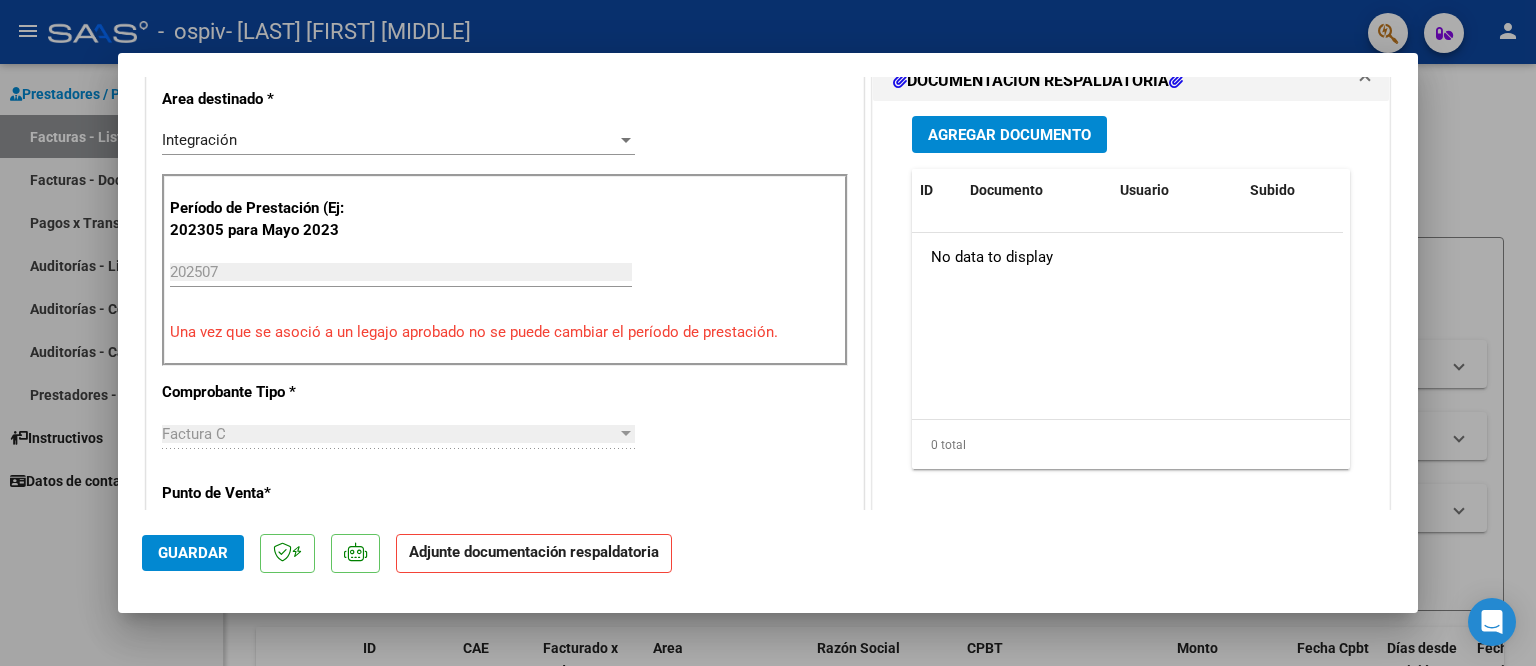 scroll, scrollTop: 400, scrollLeft: 0, axis: vertical 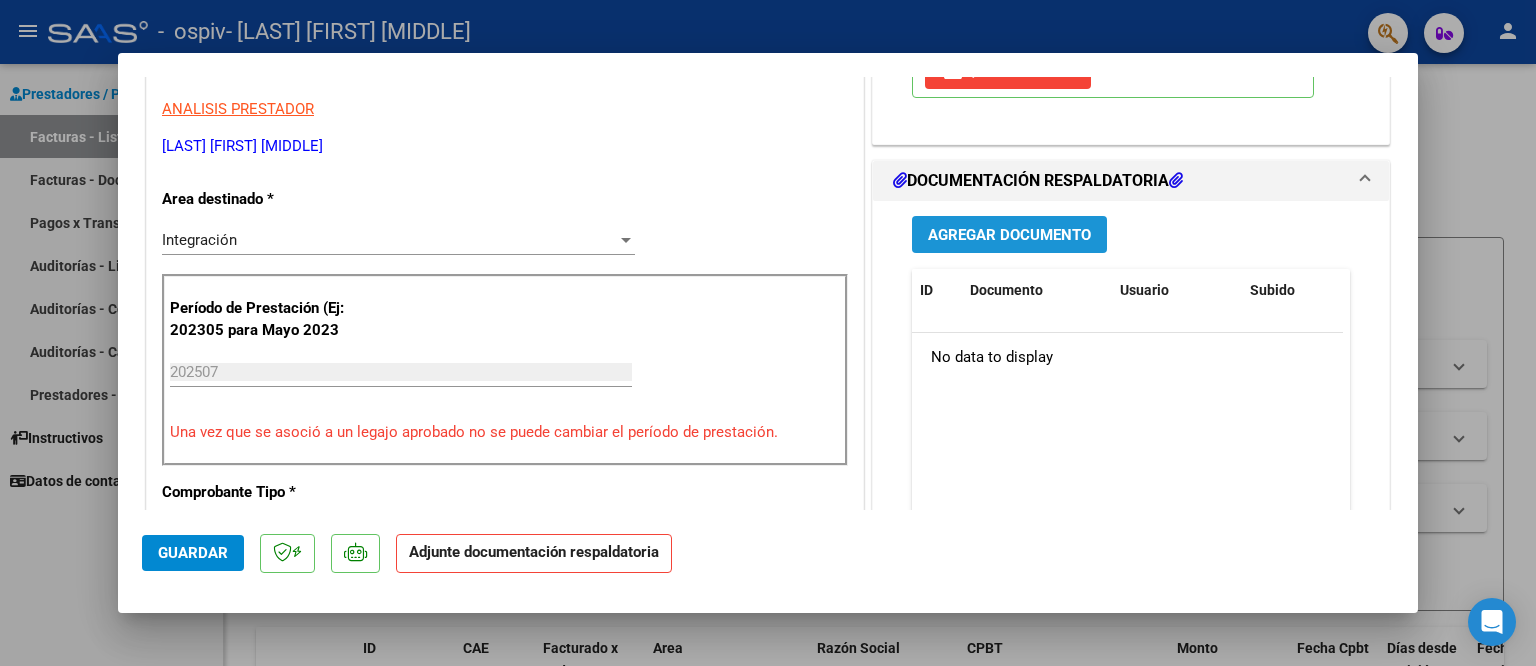 click on "Agregar Documento" at bounding box center [1009, 235] 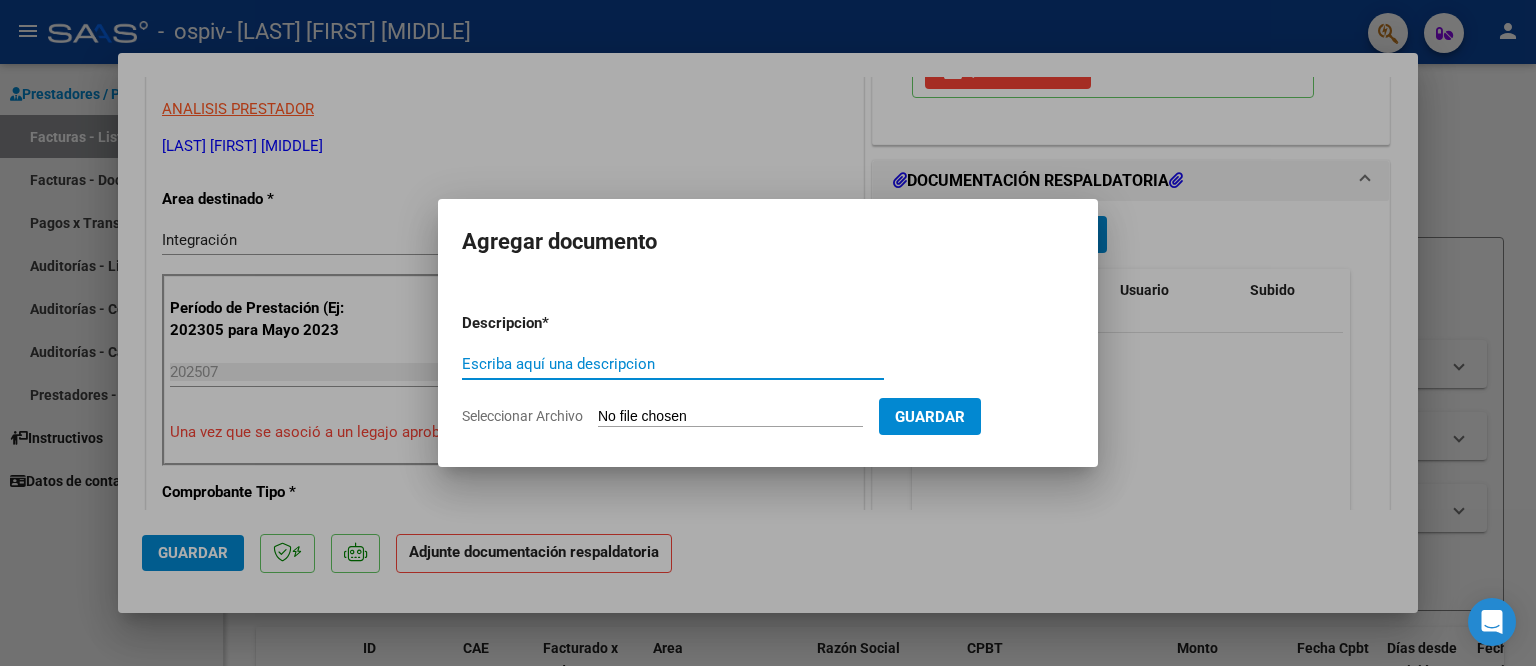 click on "Escriba aquí una descripcion" at bounding box center [673, 364] 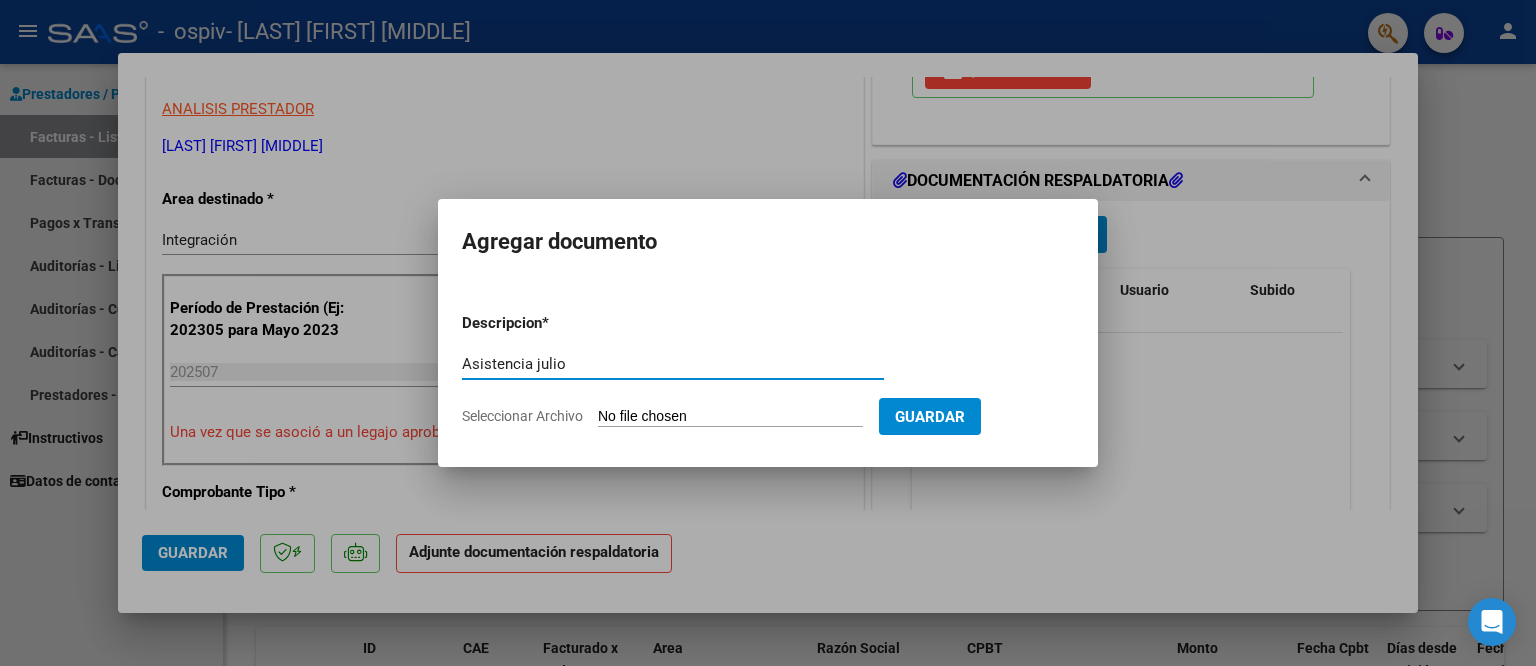 type on "Asistencia julio" 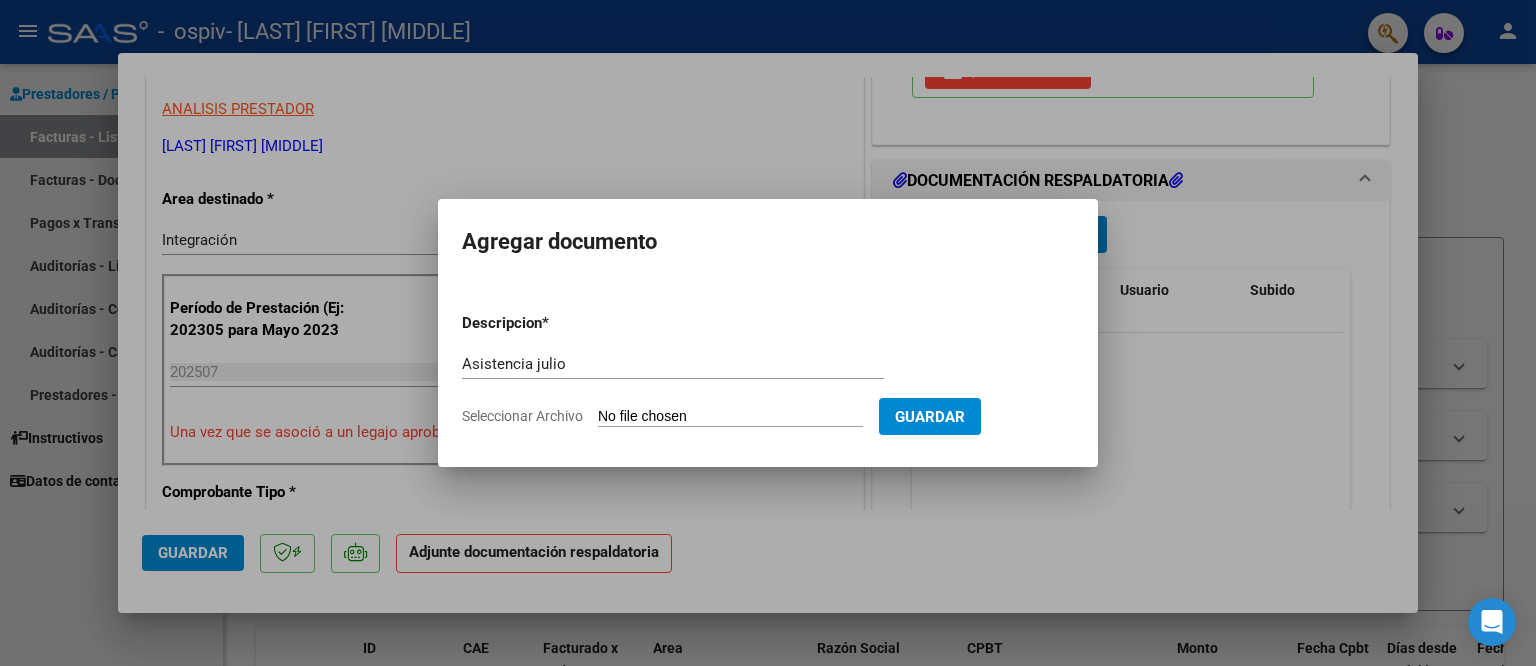 click on "Descripcion  *   Asistencia [LAST] Escriba aquí una descripcion  Seleccionar Archivo Guardar" at bounding box center (768, 370) 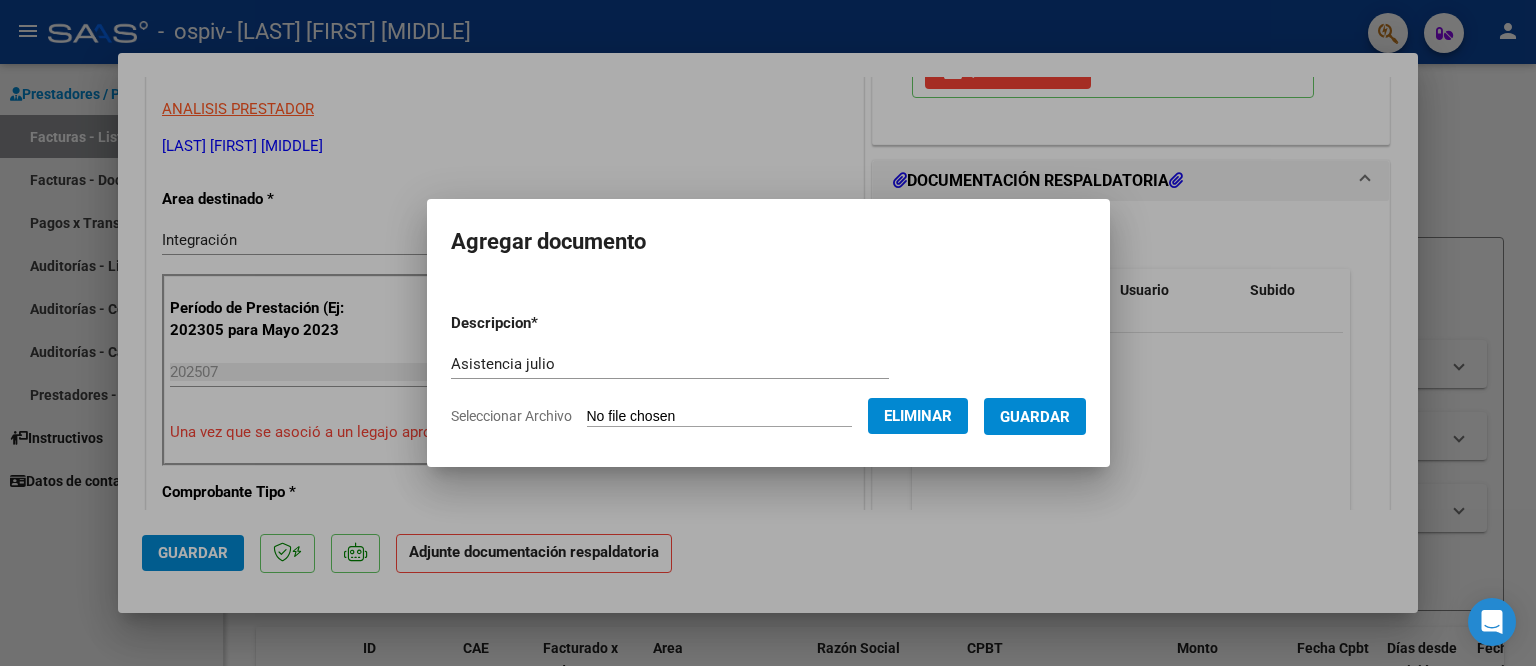 drag, startPoint x: 1064, startPoint y: 419, endPoint x: 1052, endPoint y: 422, distance: 12.369317 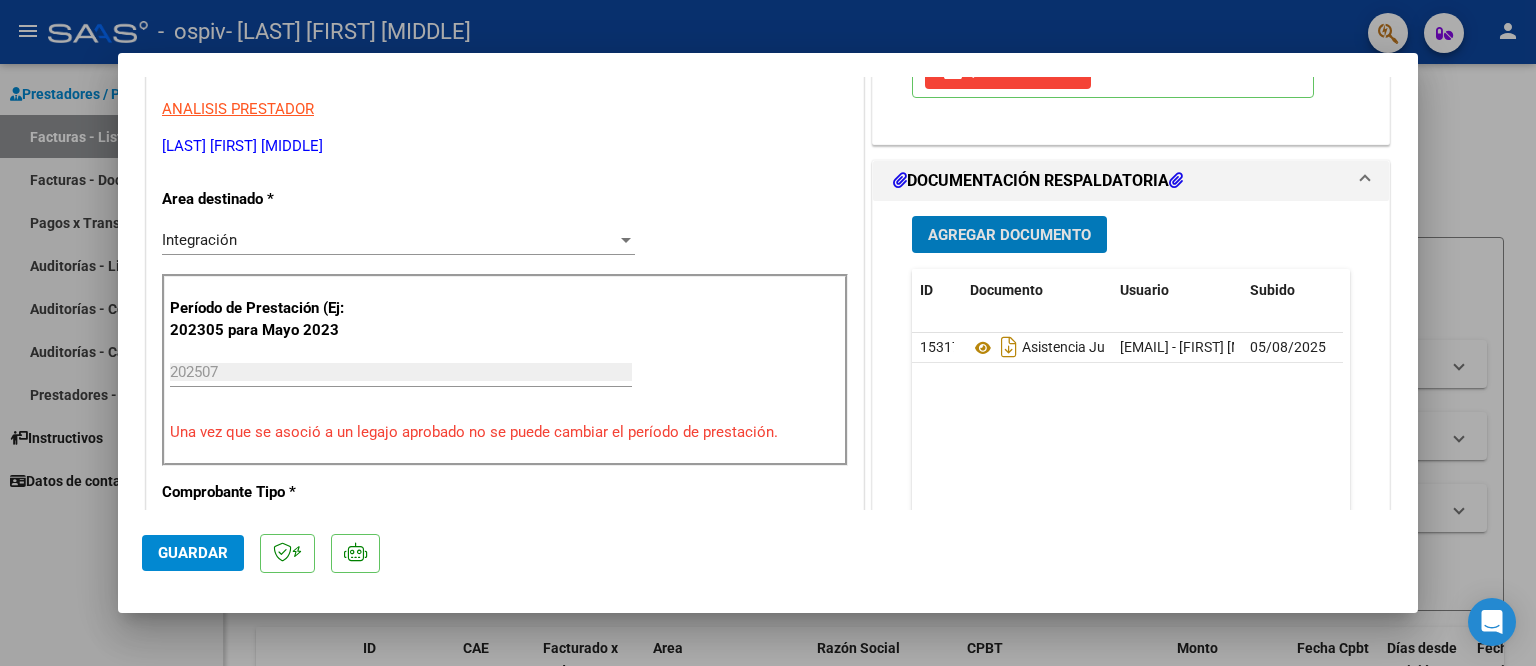 click on "Agregar Documento" at bounding box center [1009, 235] 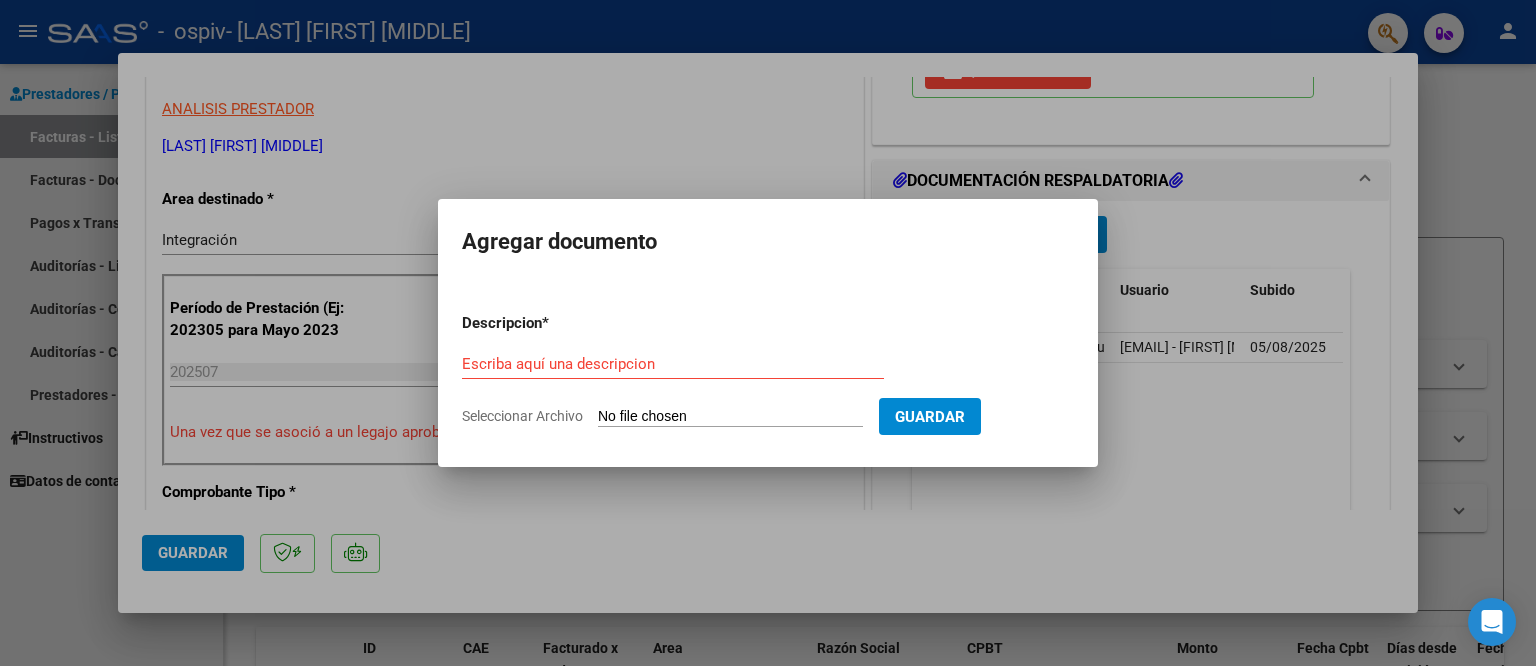 drag, startPoint x: 656, startPoint y: 377, endPoint x: 652, endPoint y: 365, distance: 12.649111 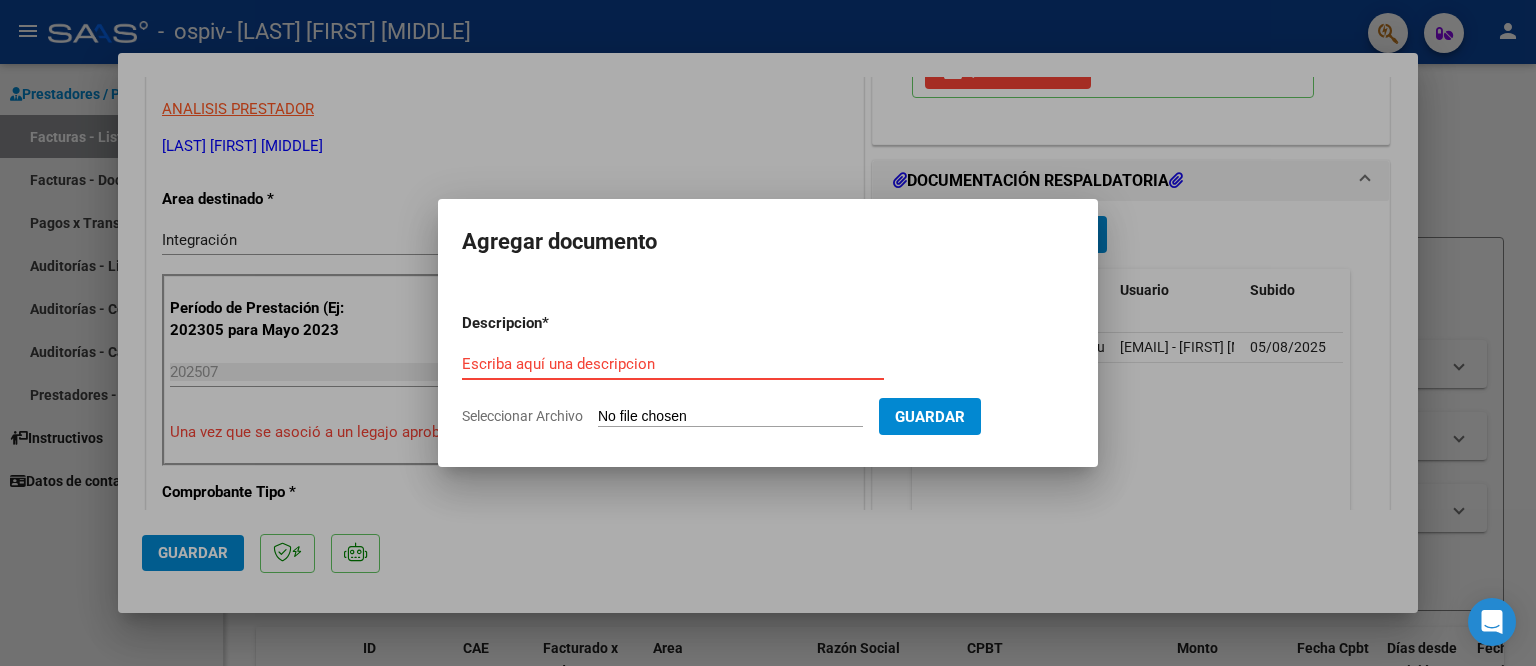 drag, startPoint x: 652, startPoint y: 365, endPoint x: 668, endPoint y: 365, distance: 16 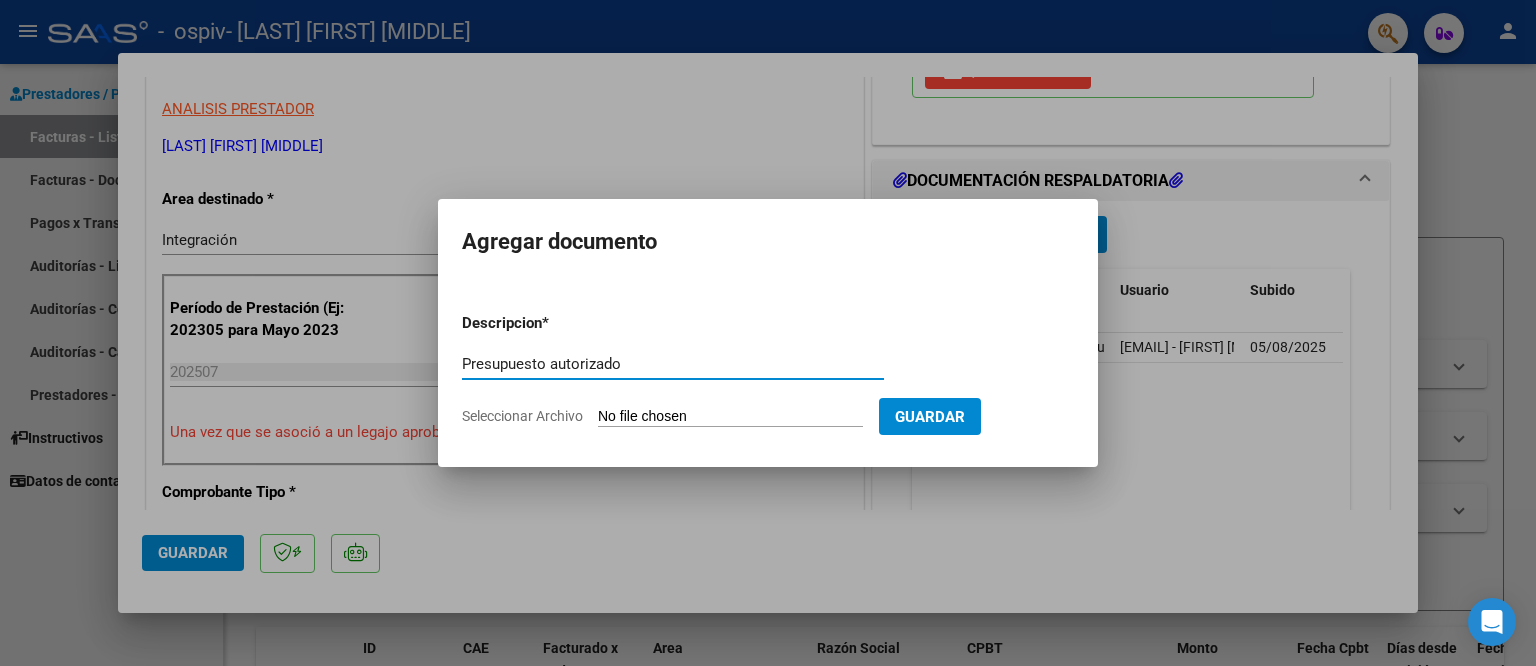 type on "Presupuesto autorizado" 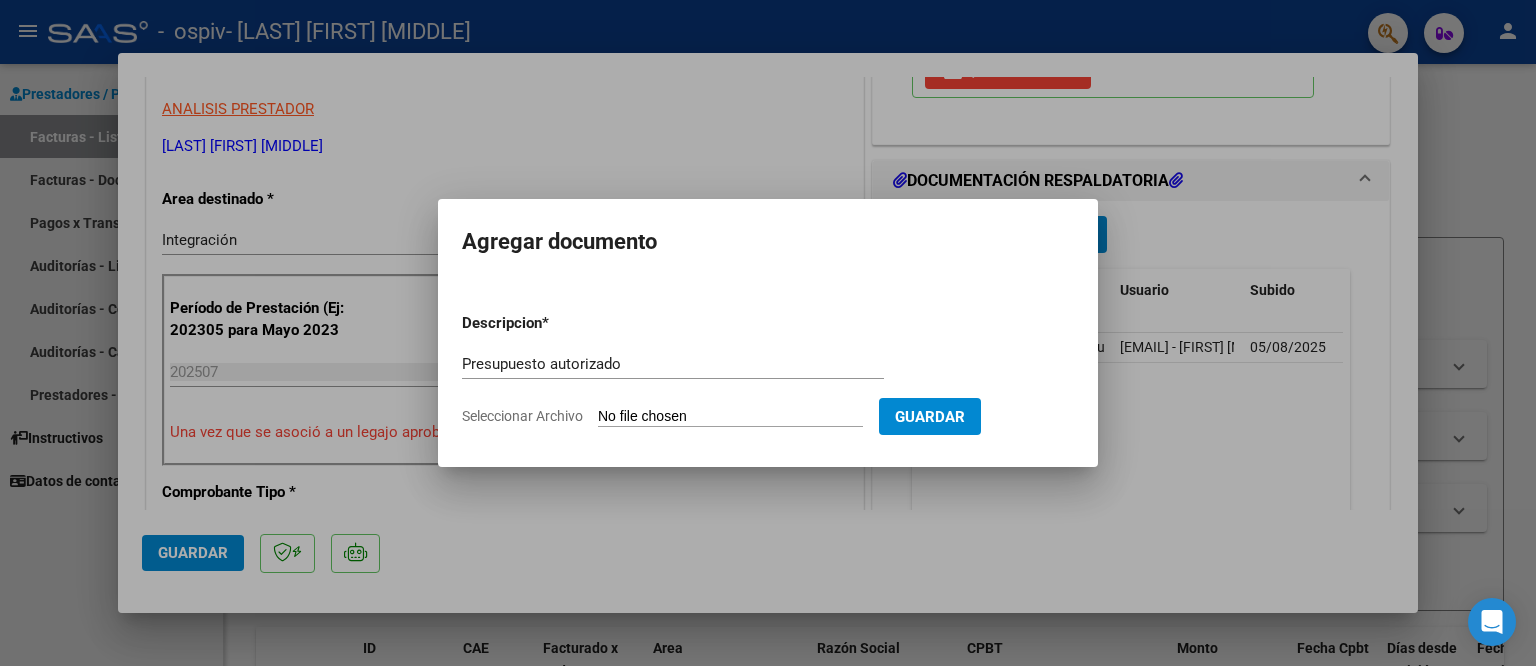click on "Seleccionar Archivo" at bounding box center (730, 417) 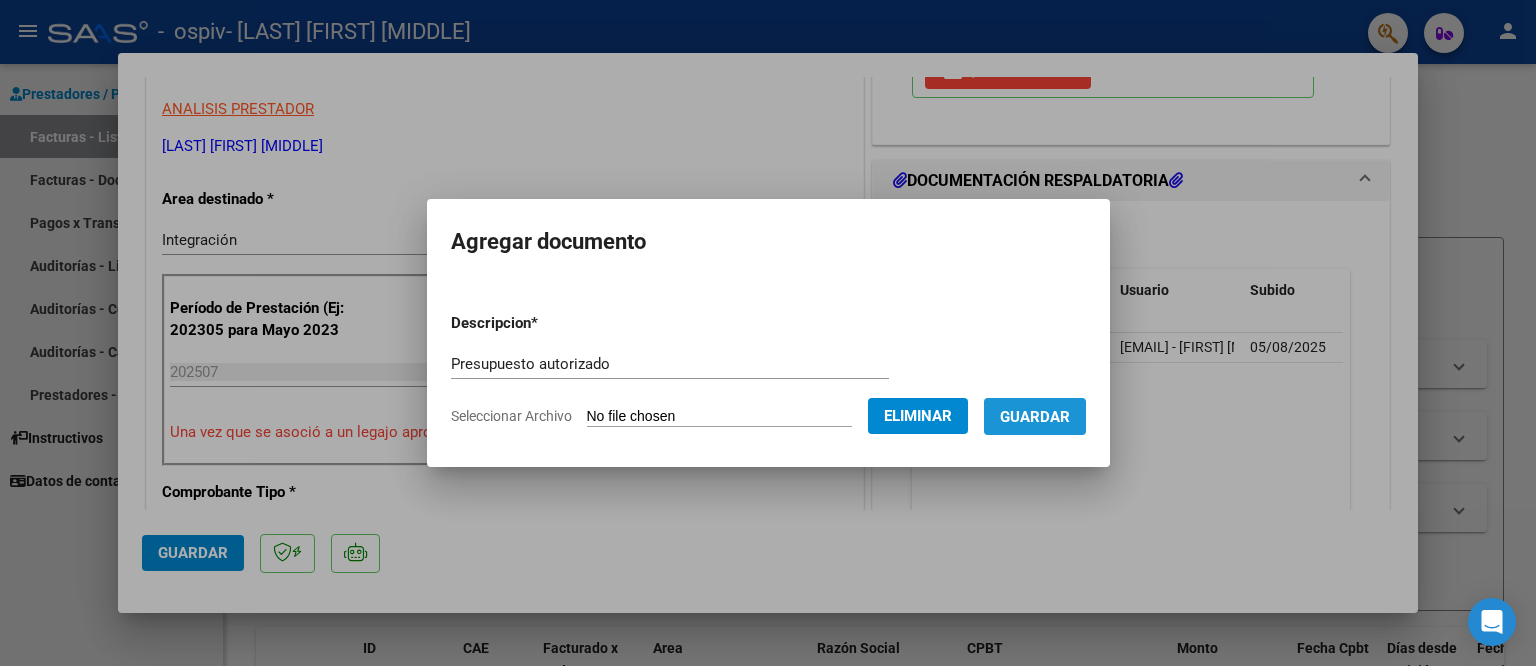 click on "Guardar" at bounding box center [1035, 416] 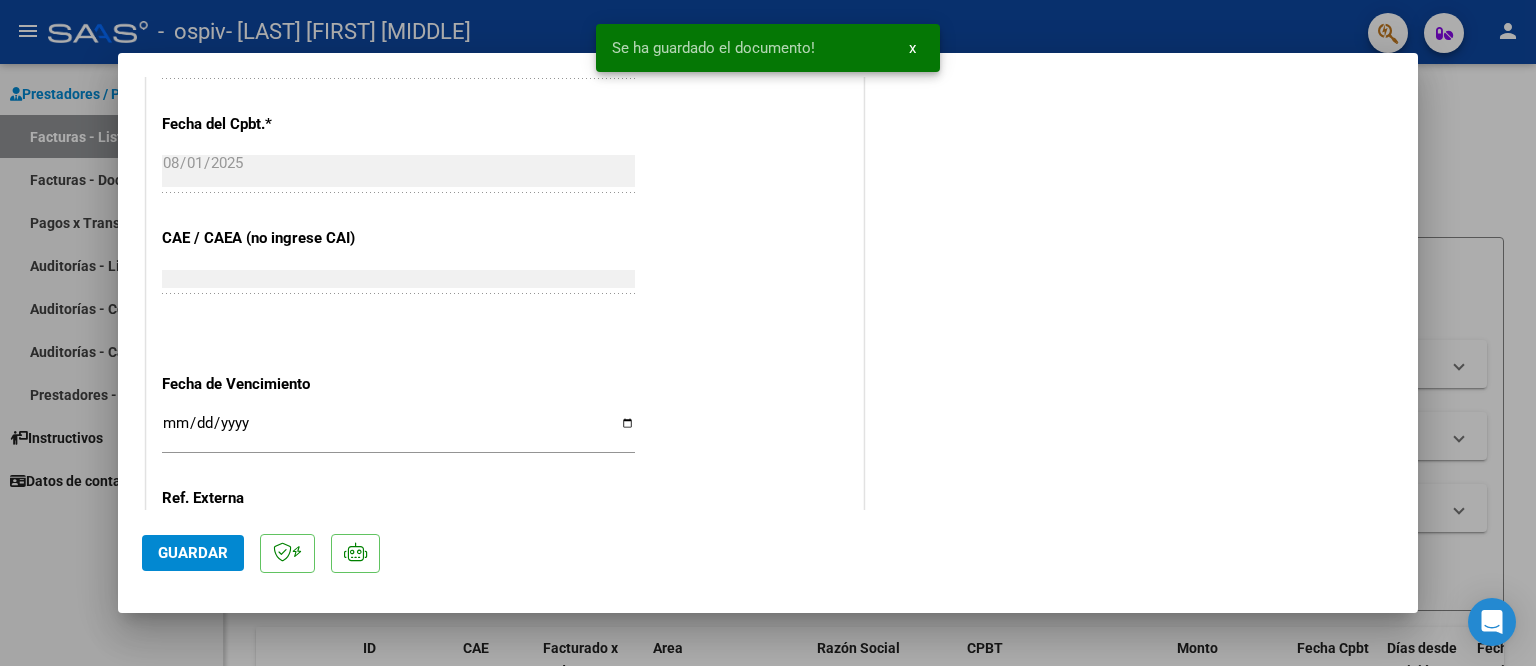 scroll, scrollTop: 1330, scrollLeft: 0, axis: vertical 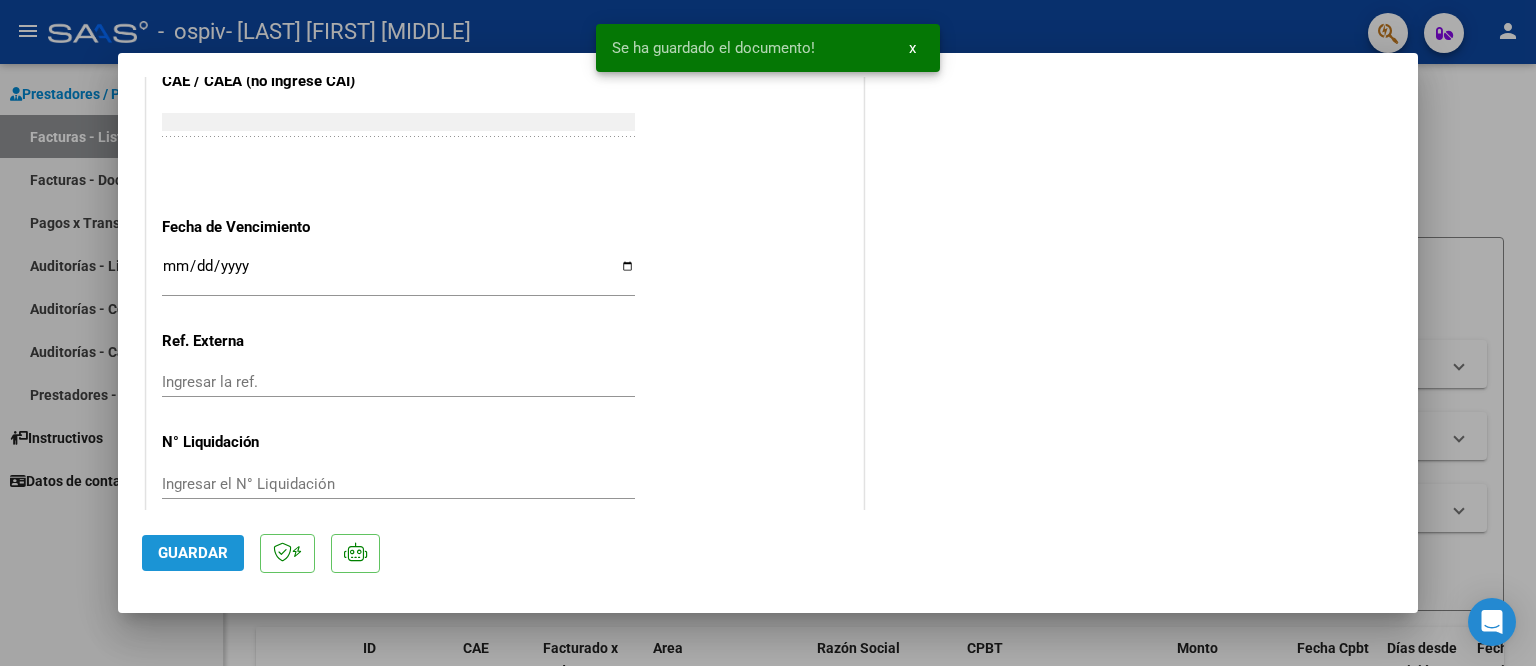 click on "Guardar" 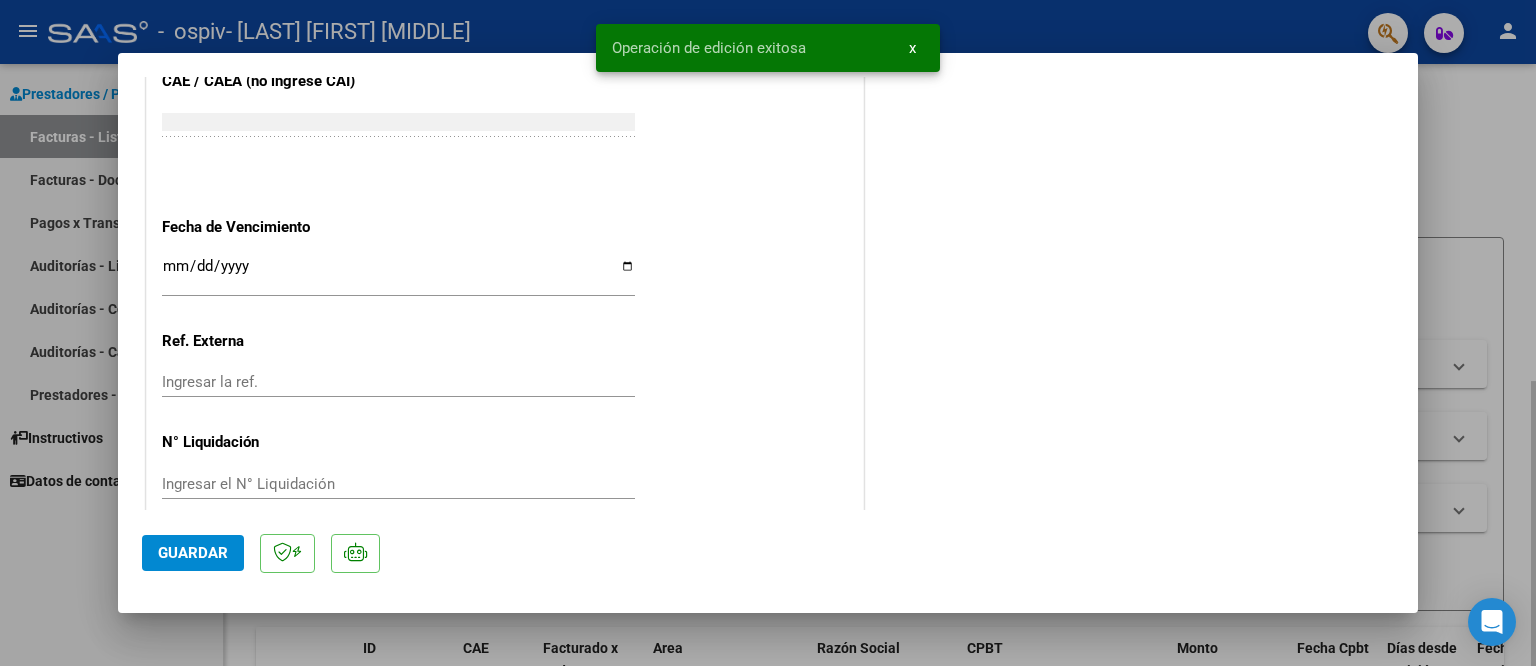 click at bounding box center [768, 333] 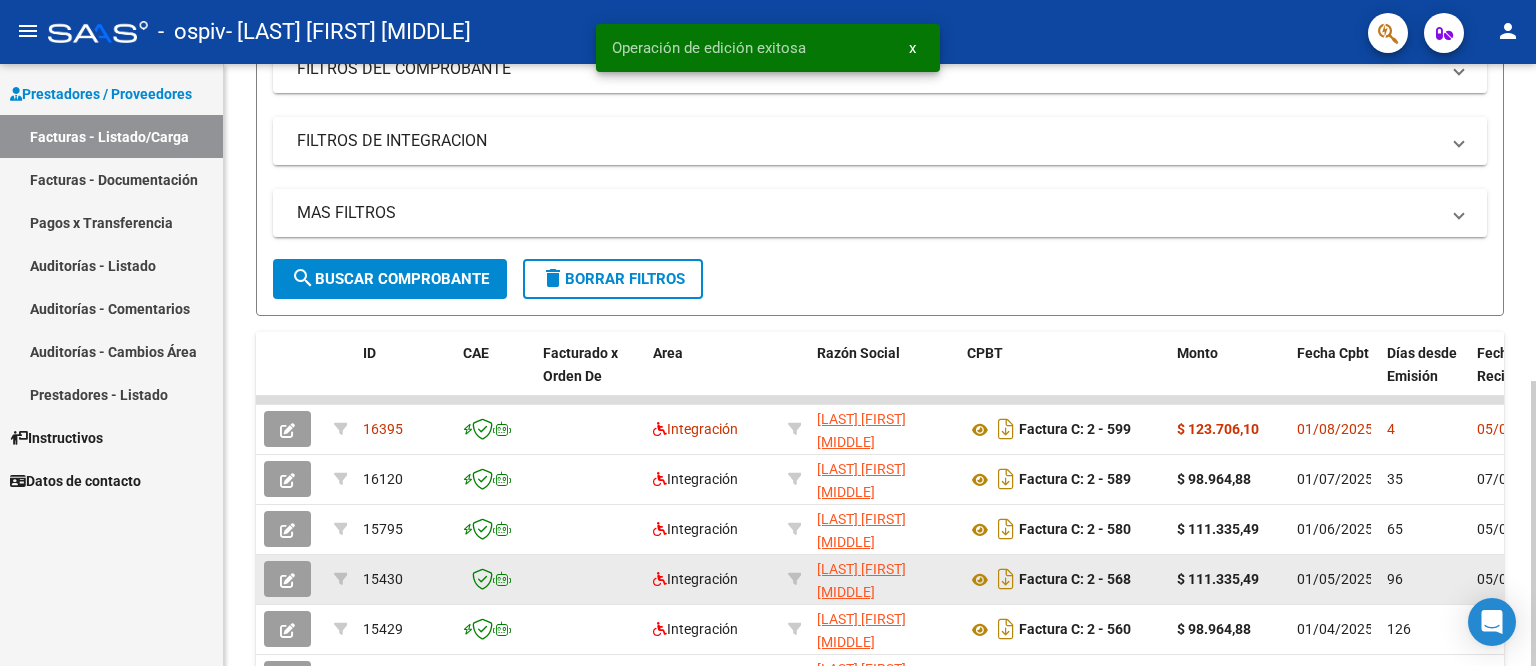 scroll, scrollTop: 400, scrollLeft: 0, axis: vertical 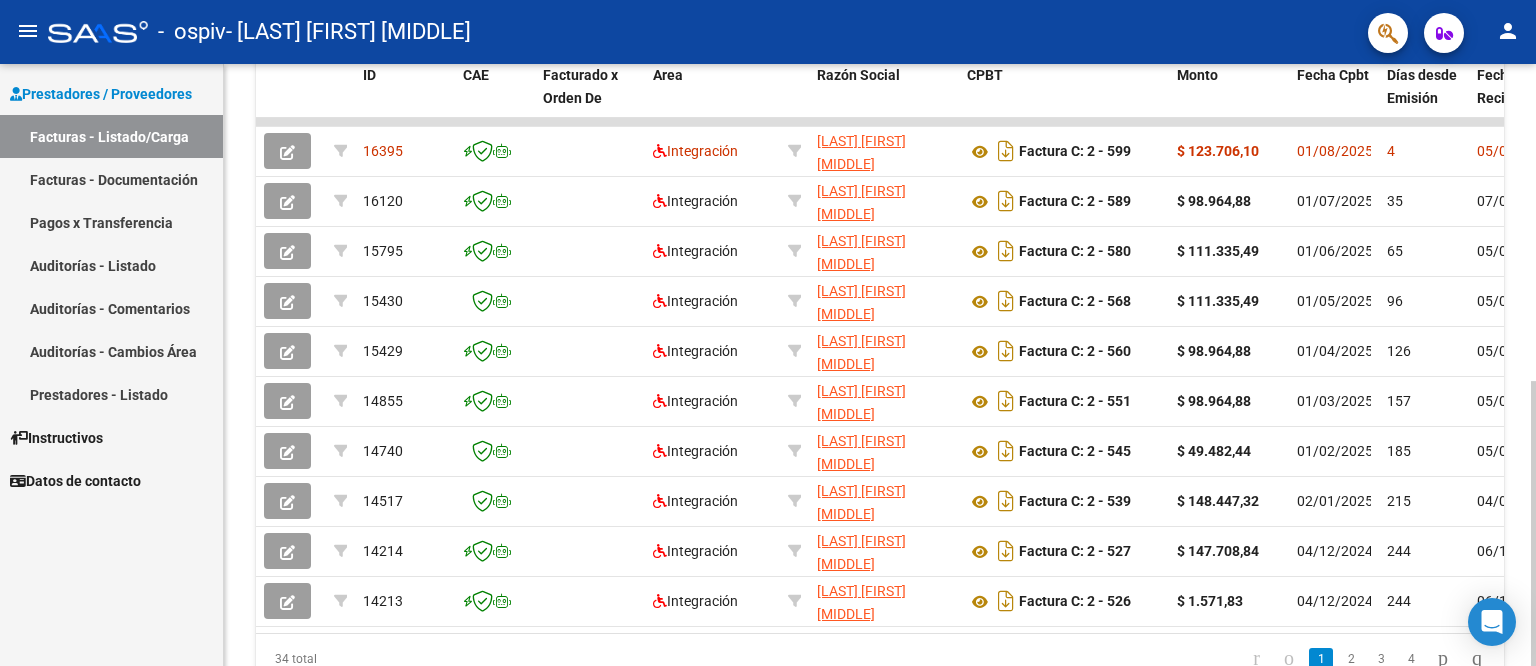 click on "Video tutorial   PRESTADORES -> Listado de CPBTs Emitidos por Prestadores / Proveedores (alt+q)   Cargar Comprobante
cloud_download  CSV  cloud_download  EXCEL  cloud_download  Estandar   Descarga Masiva
Filtros Id Area Area Todos Confirmado   Mostrar totalizadores   FILTROS DEL COMPROBANTE  Comprobante Tipo Comprobante Tipo Start date – End date Fec. Comprobante Desde / Hasta Días Emisión Desde(cant. días) Días Emisión Hasta(cant. días) CUIT / Razón Social Pto. Venta Nro. Comprobante Código SSS CAE Válido CAE Válido Todos Cargado Módulo Hosp. Todos Tiene facturacion Apócrifa Hospital Refes  FILTROS DE INTEGRACION  Período De Prestación Campos del Archivo de Rendición Devuelto x SSS (dr_envio) Todos Rendido x SSS (dr_envio) Tipo de Registro Tipo de Registro Período Presentación Período Presentación Campos del Legajo Asociado (preaprobación) Afiliado Legajo (cuil/nombre) Todos Solo facturas preaprobadas  MAS FILTROS  Todos Con Doc. Respaldatoria Todos Con Trazabilidad Todos – – 4" 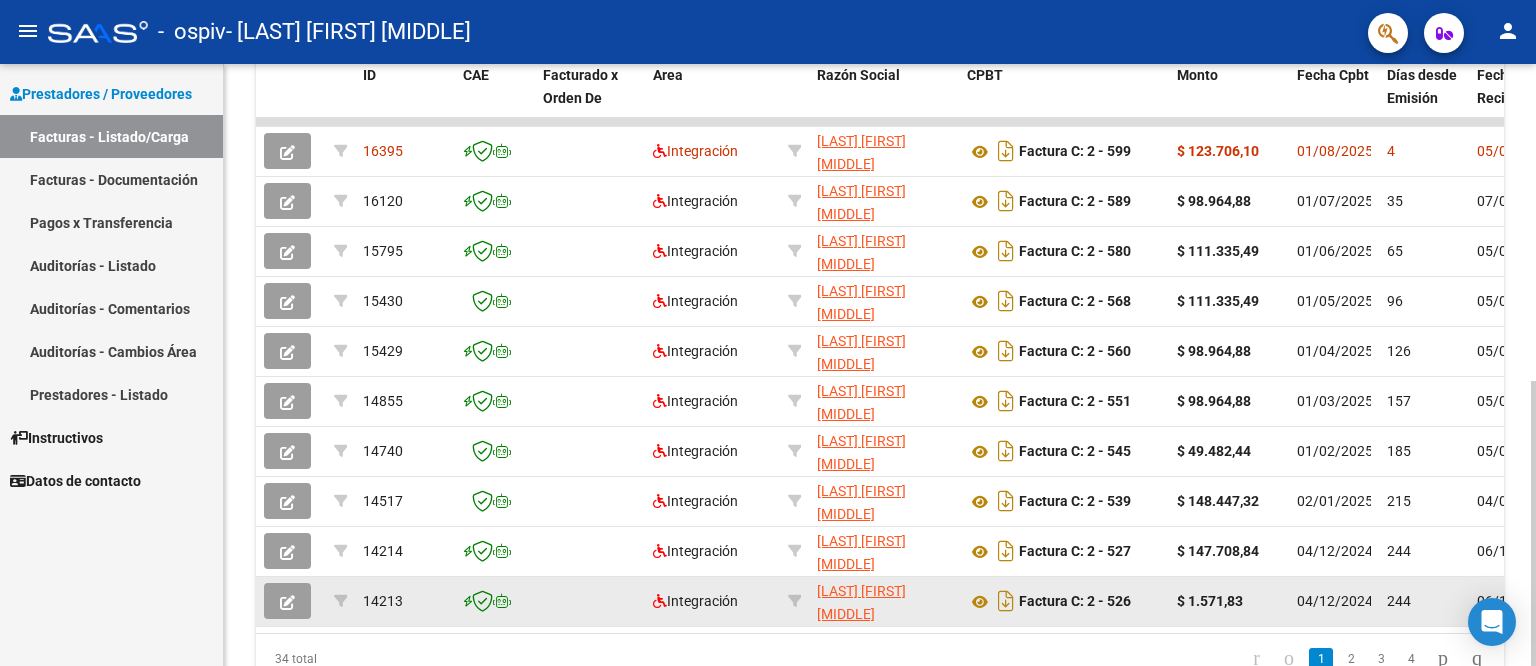 scroll, scrollTop: 580, scrollLeft: 0, axis: vertical 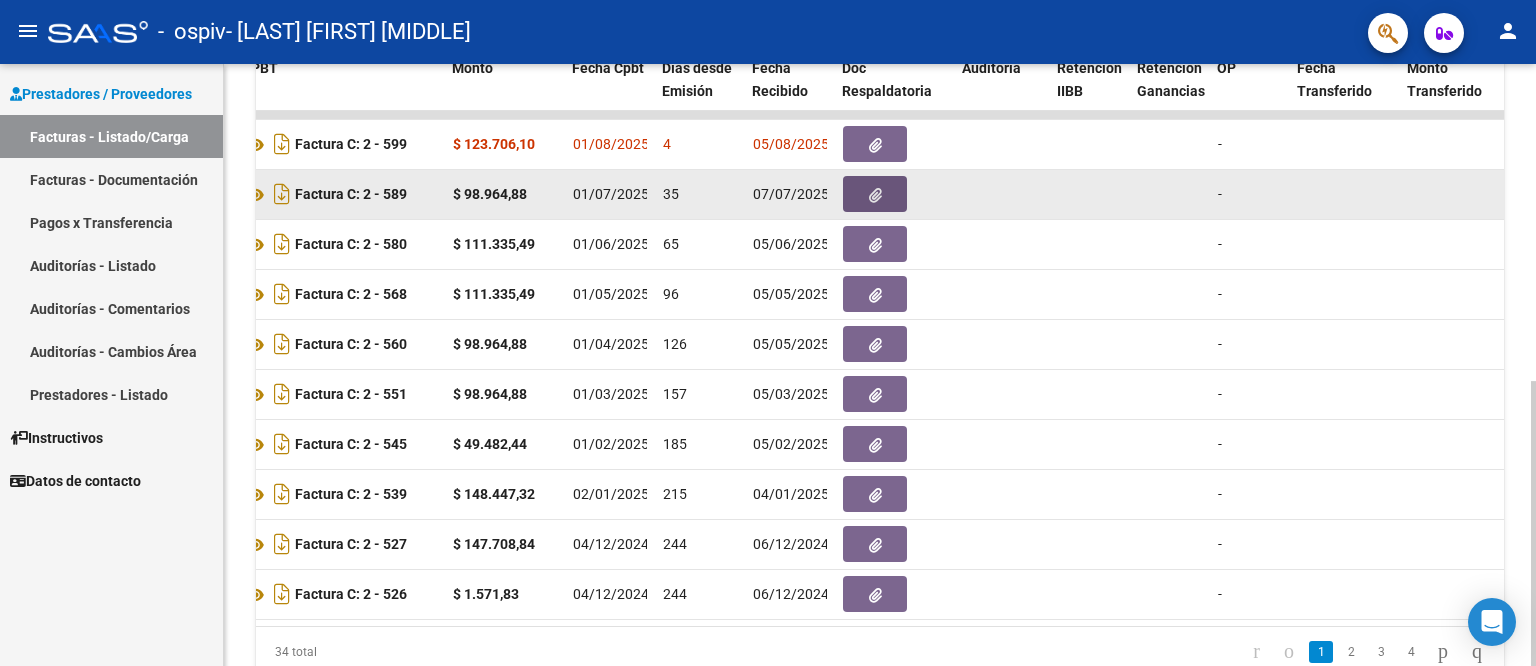 click 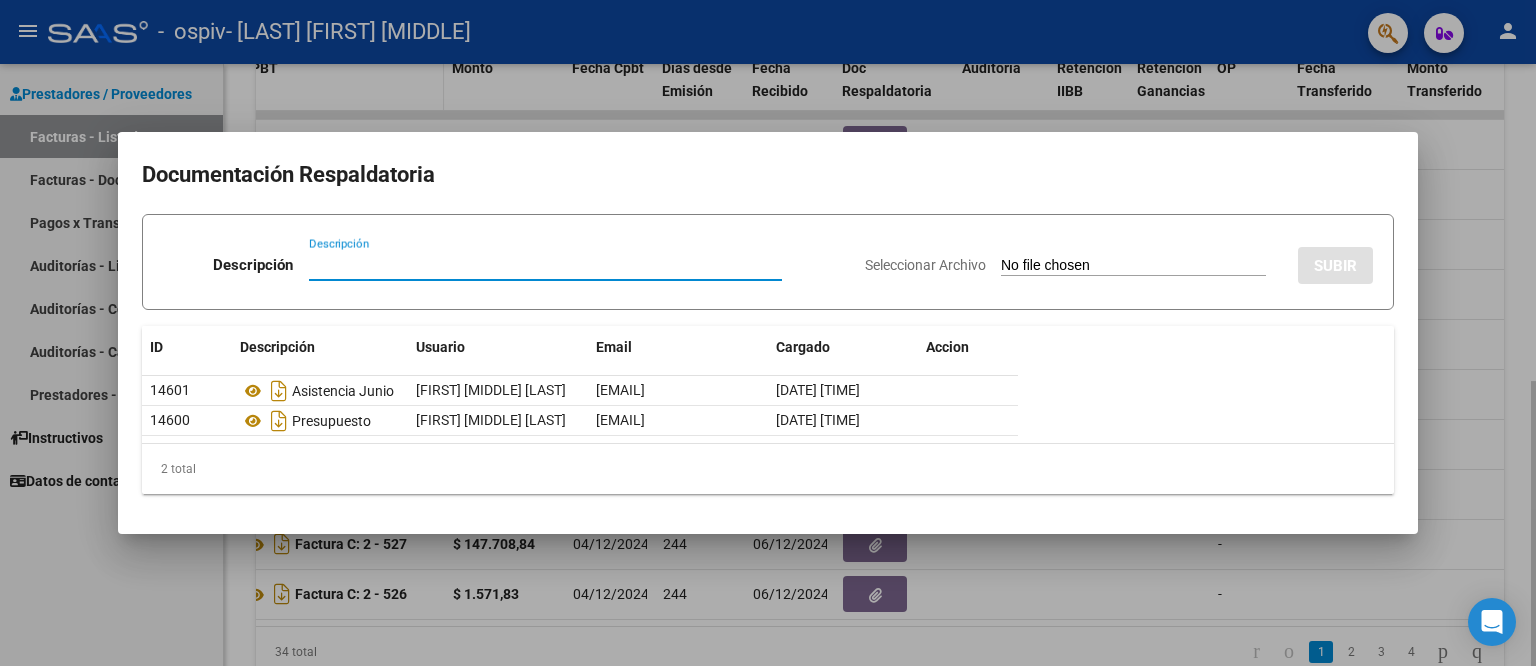 click at bounding box center [768, 333] 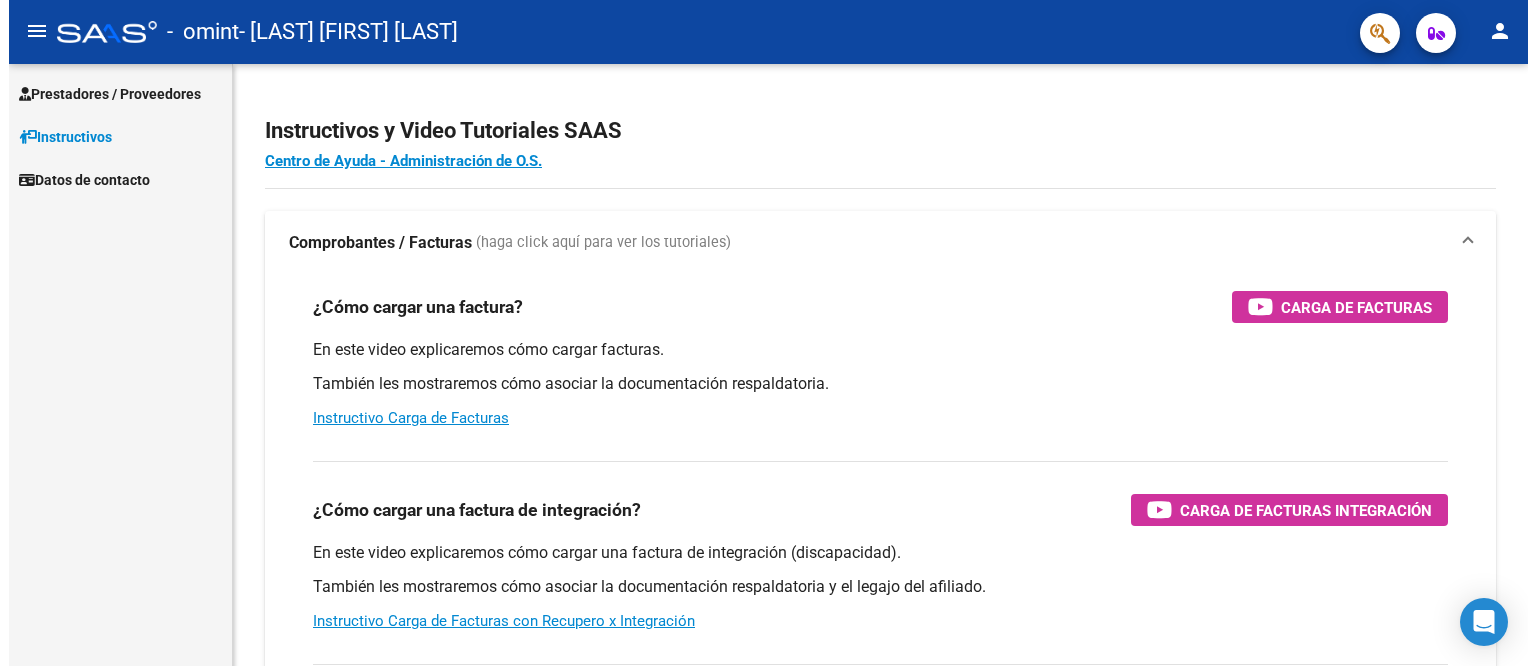 scroll, scrollTop: 0, scrollLeft: 0, axis: both 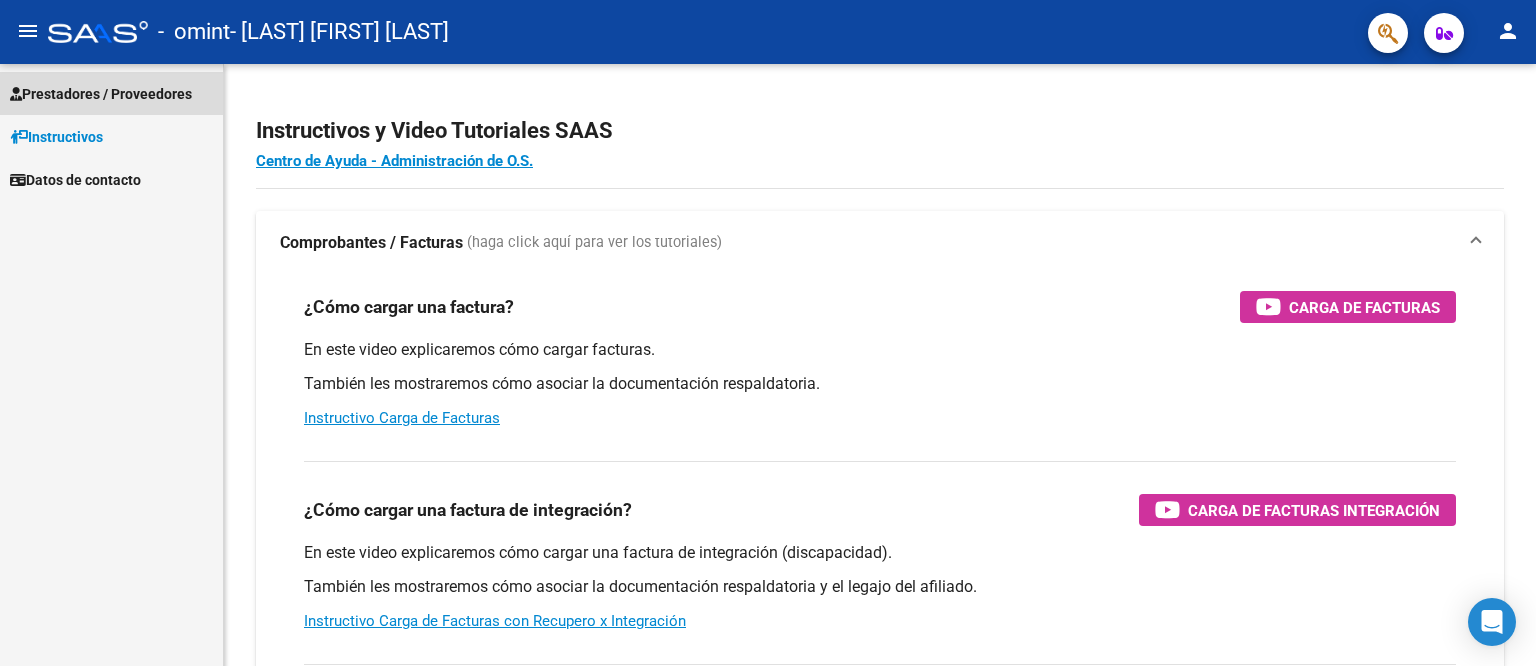 click on "Prestadores / Proveedores" at bounding box center (101, 94) 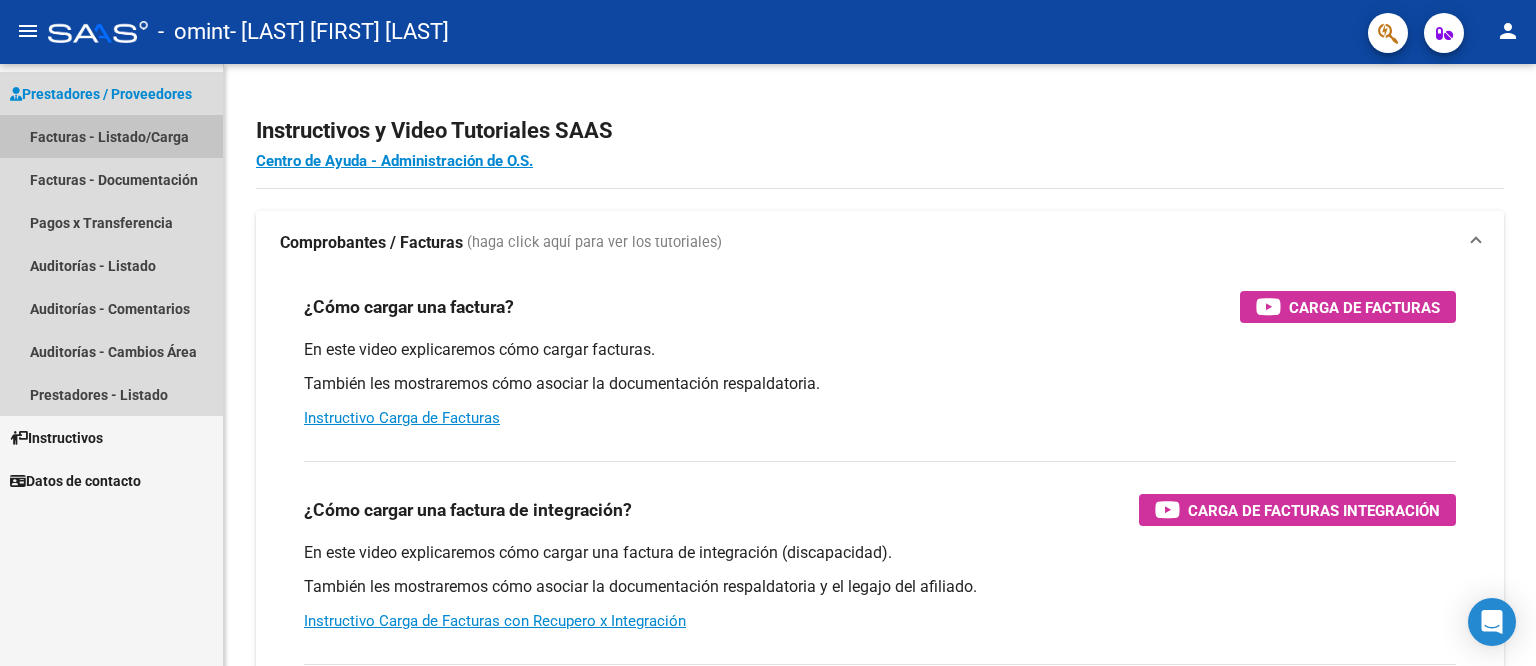 click on "Facturas - Listado/Carga" at bounding box center [111, 136] 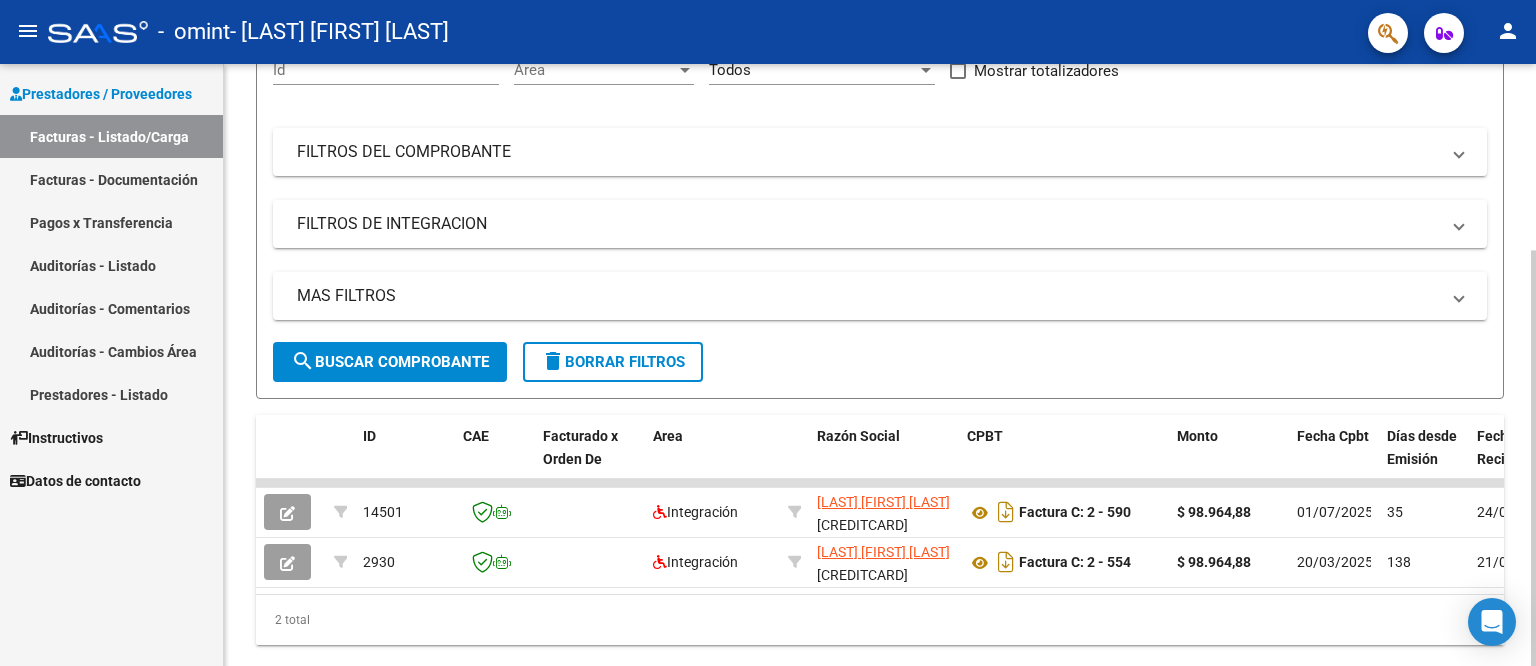 scroll, scrollTop: 269, scrollLeft: 0, axis: vertical 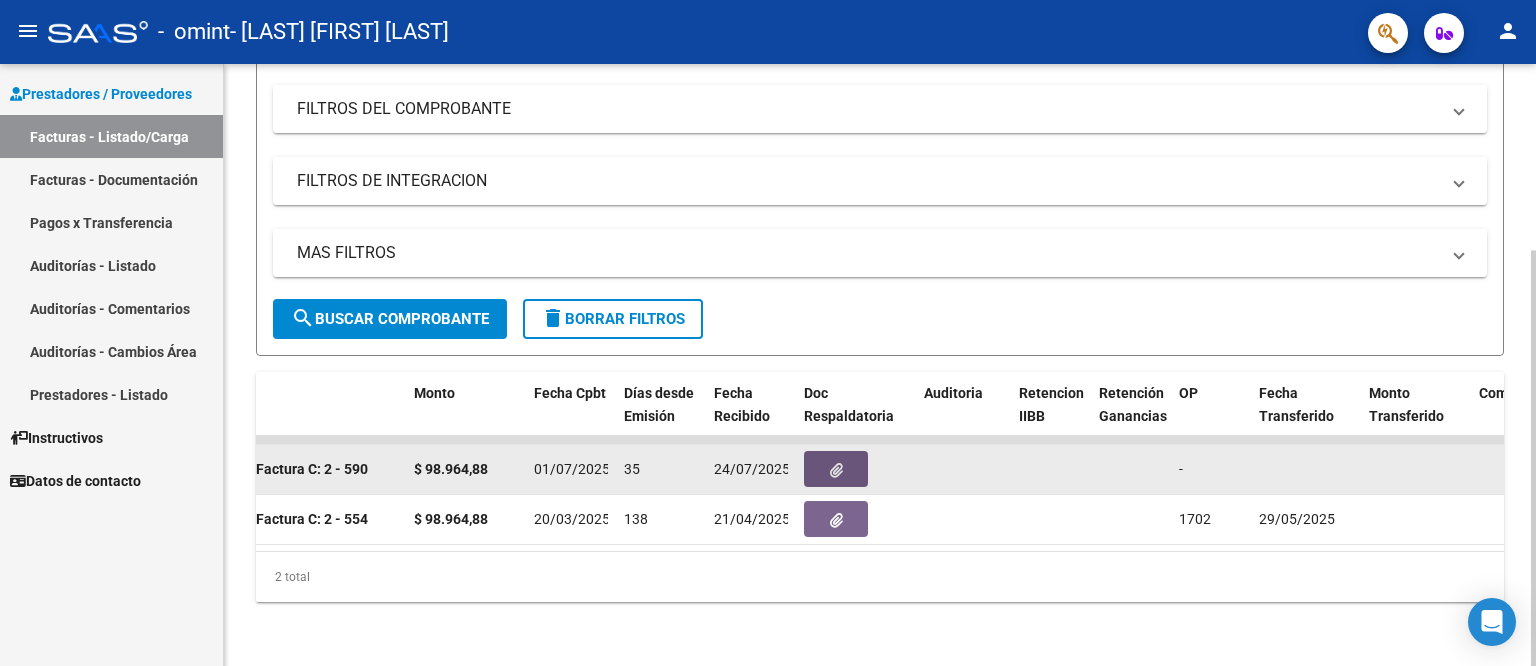 click 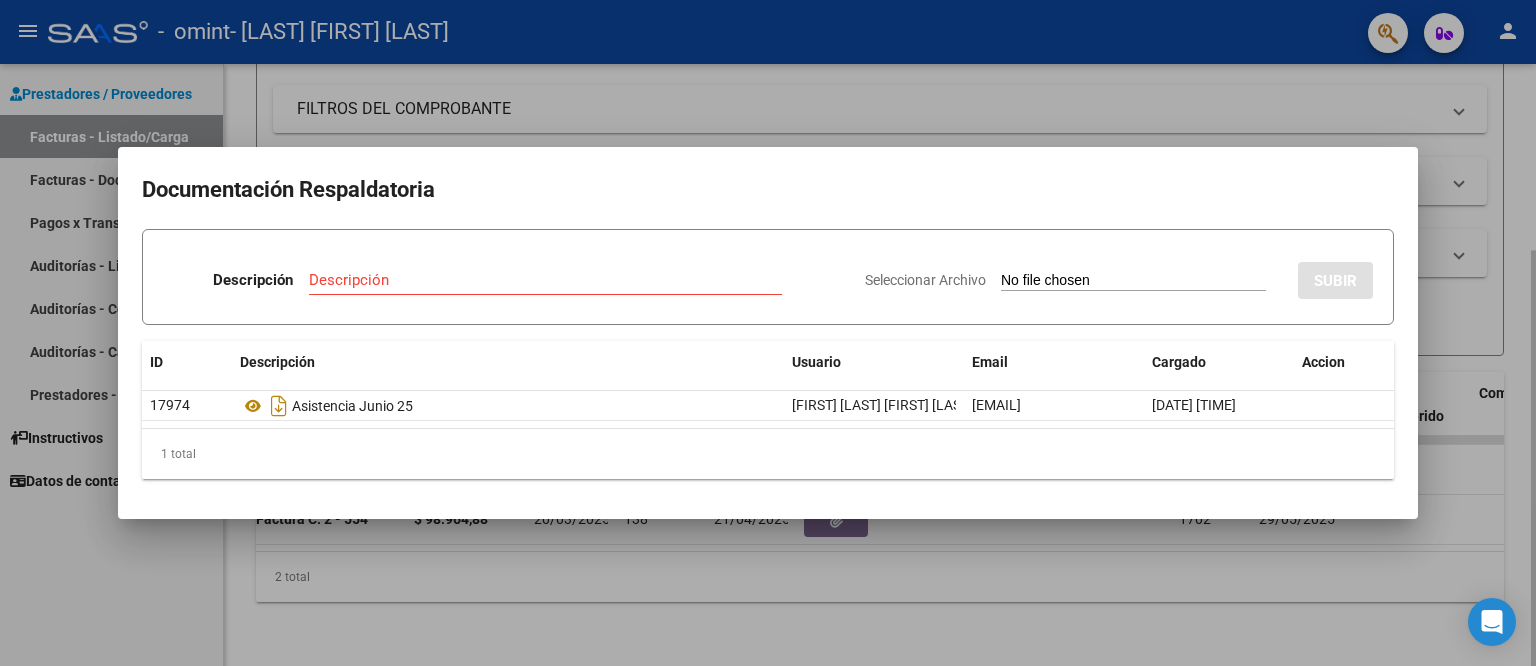 click at bounding box center [768, 333] 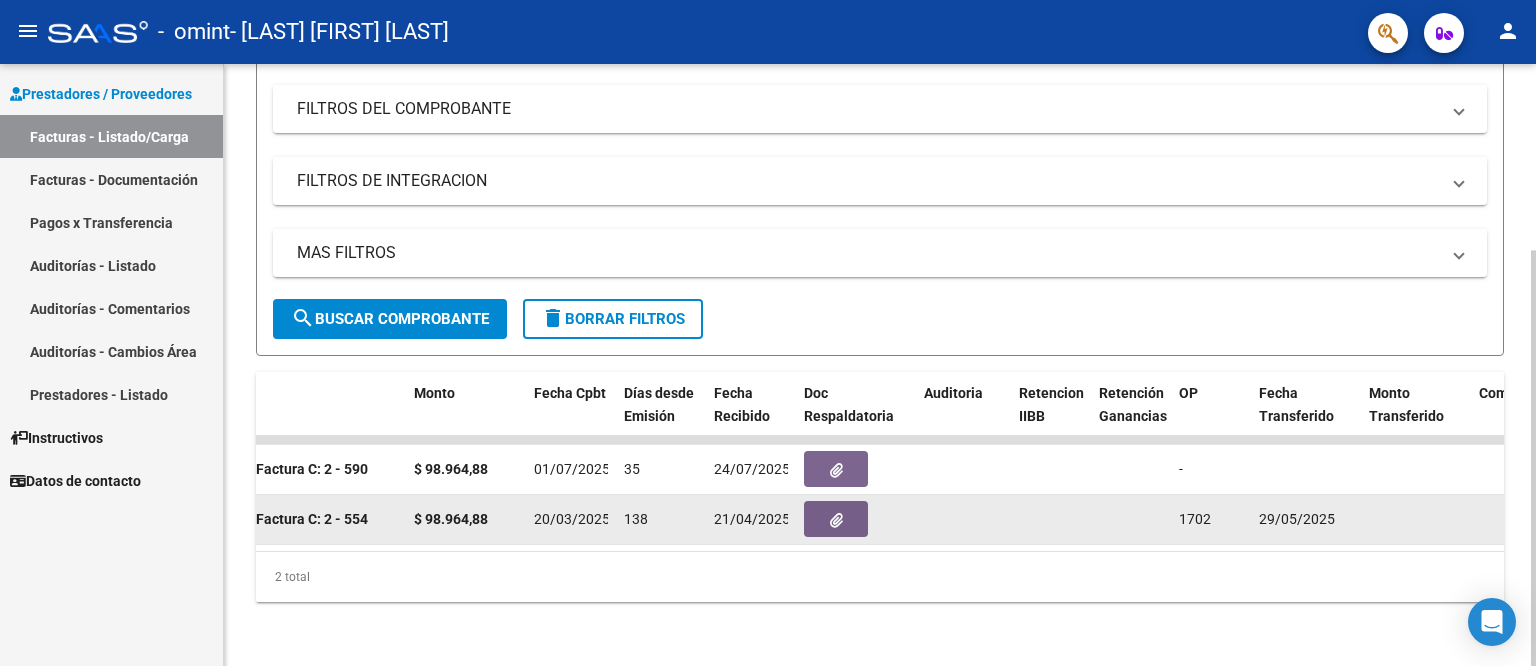 click 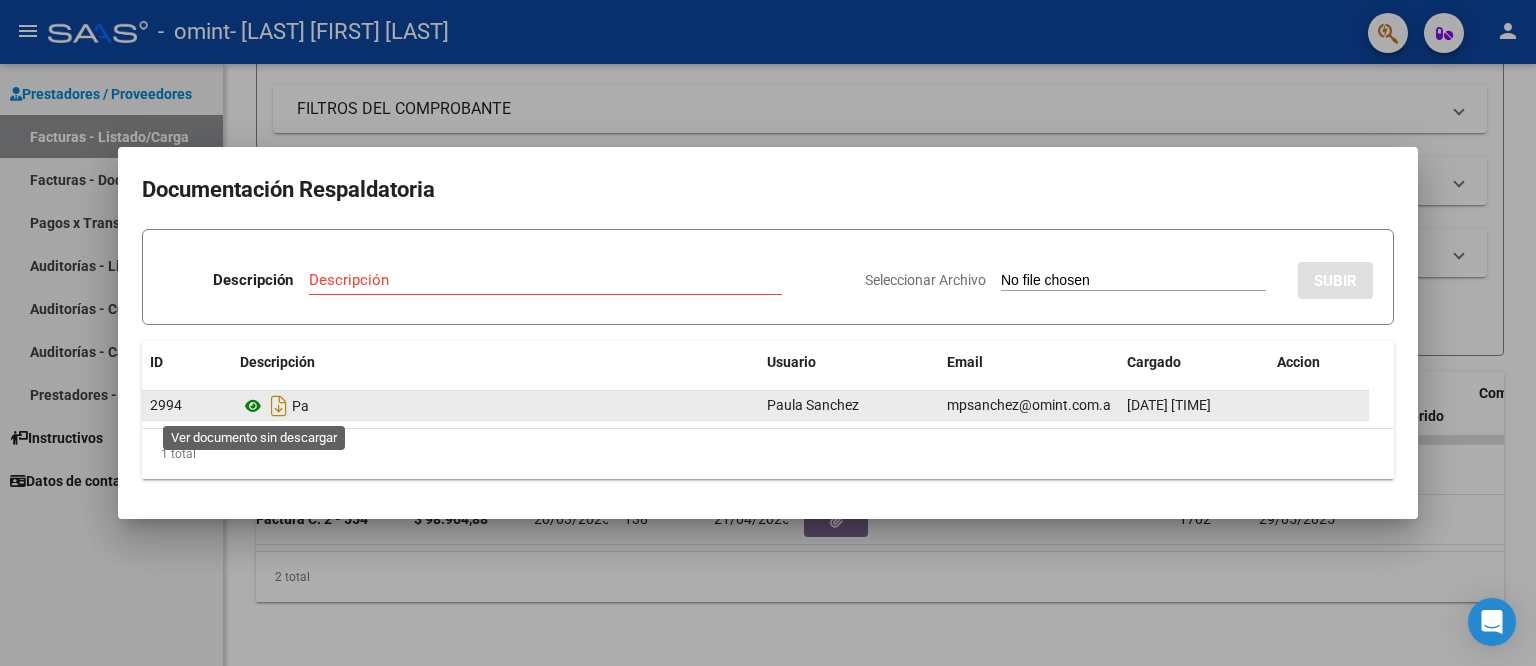 click 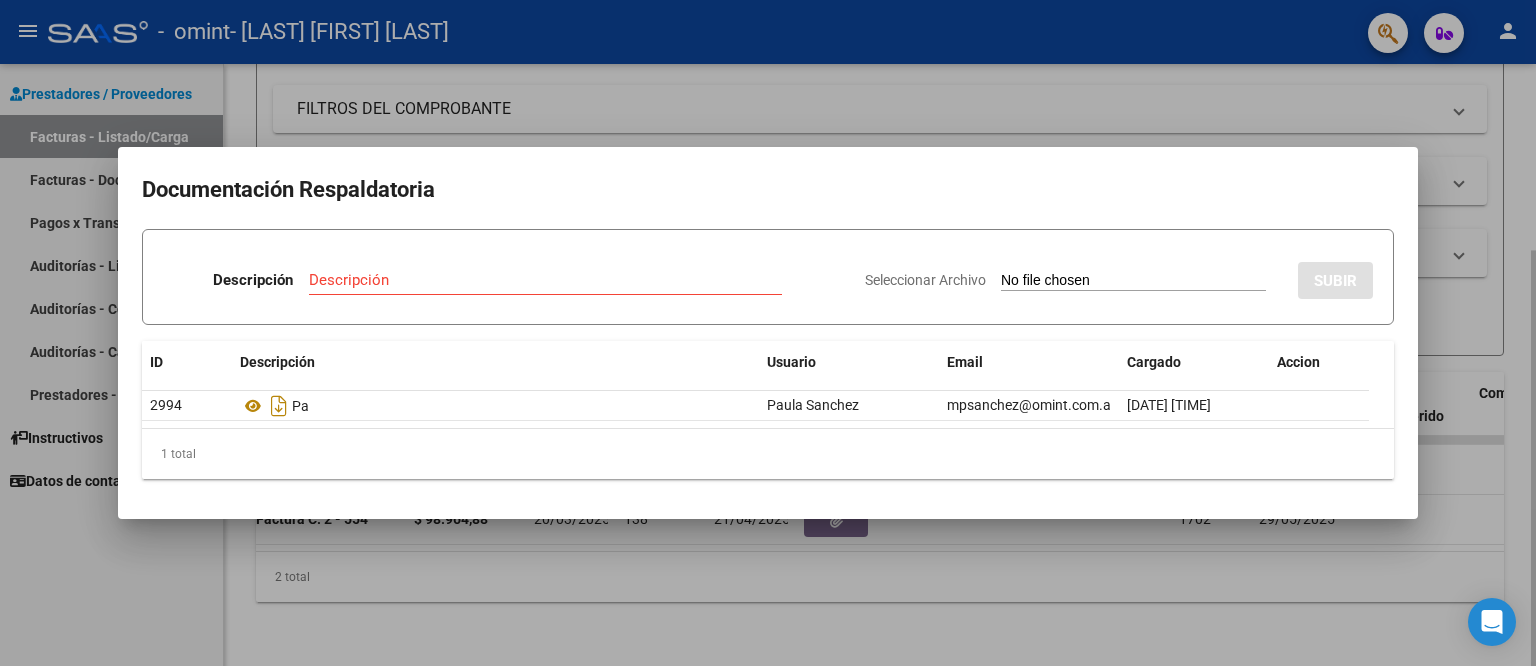 click at bounding box center [768, 333] 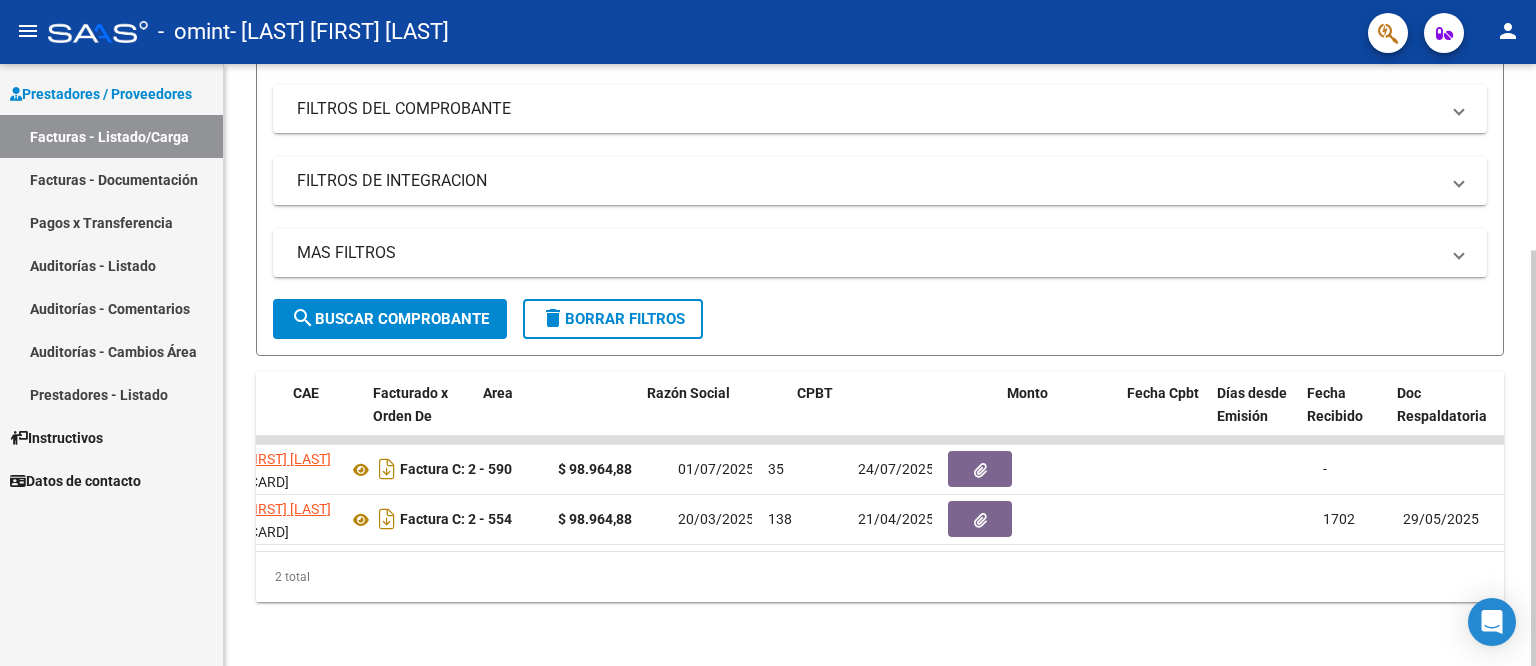 scroll, scrollTop: 0, scrollLeft: 0, axis: both 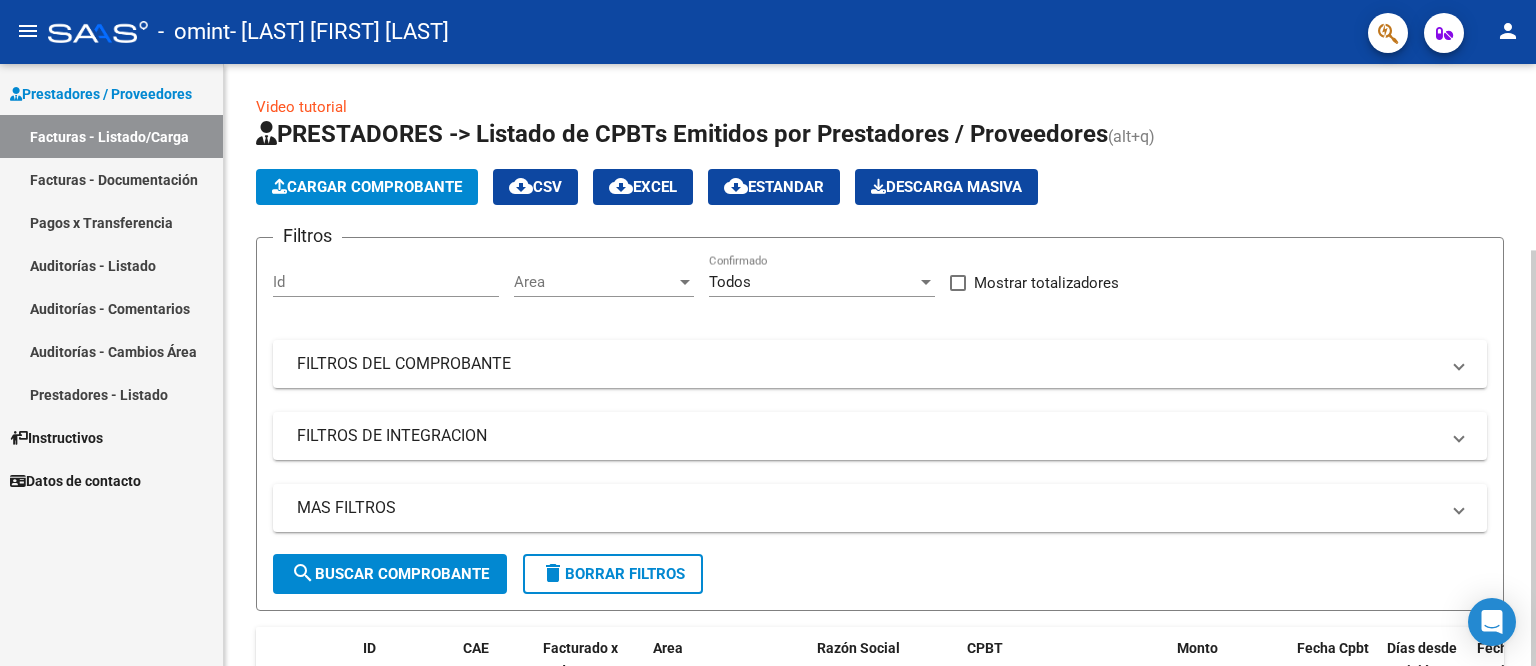 click on "Cargar Comprobante" 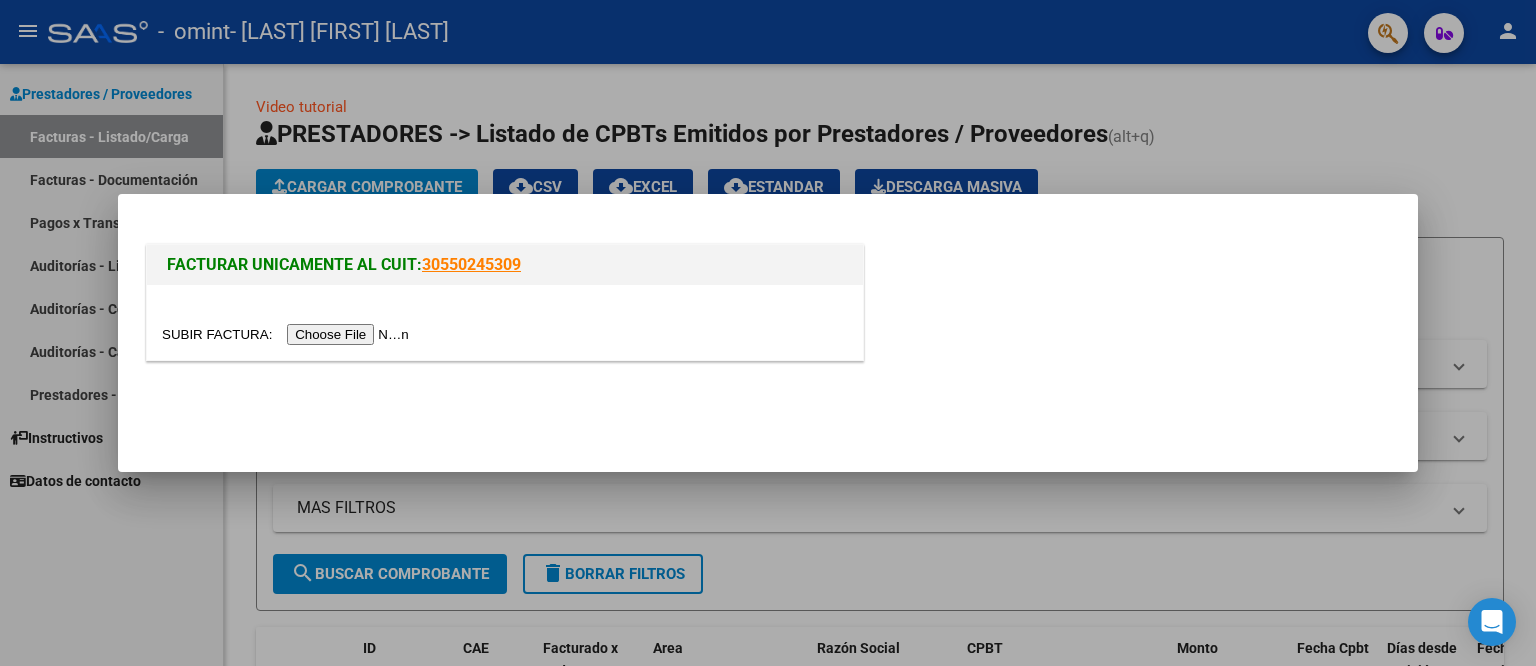 click at bounding box center [288, 334] 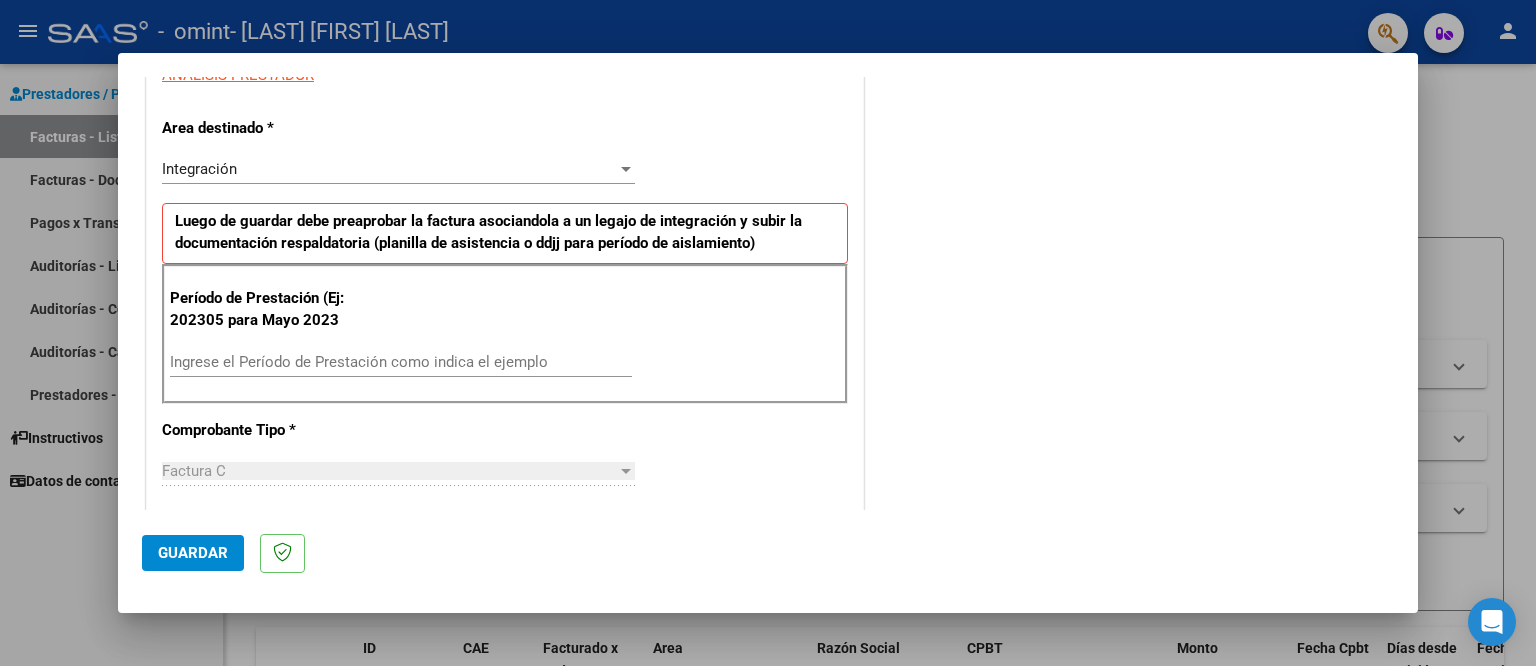 scroll, scrollTop: 400, scrollLeft: 0, axis: vertical 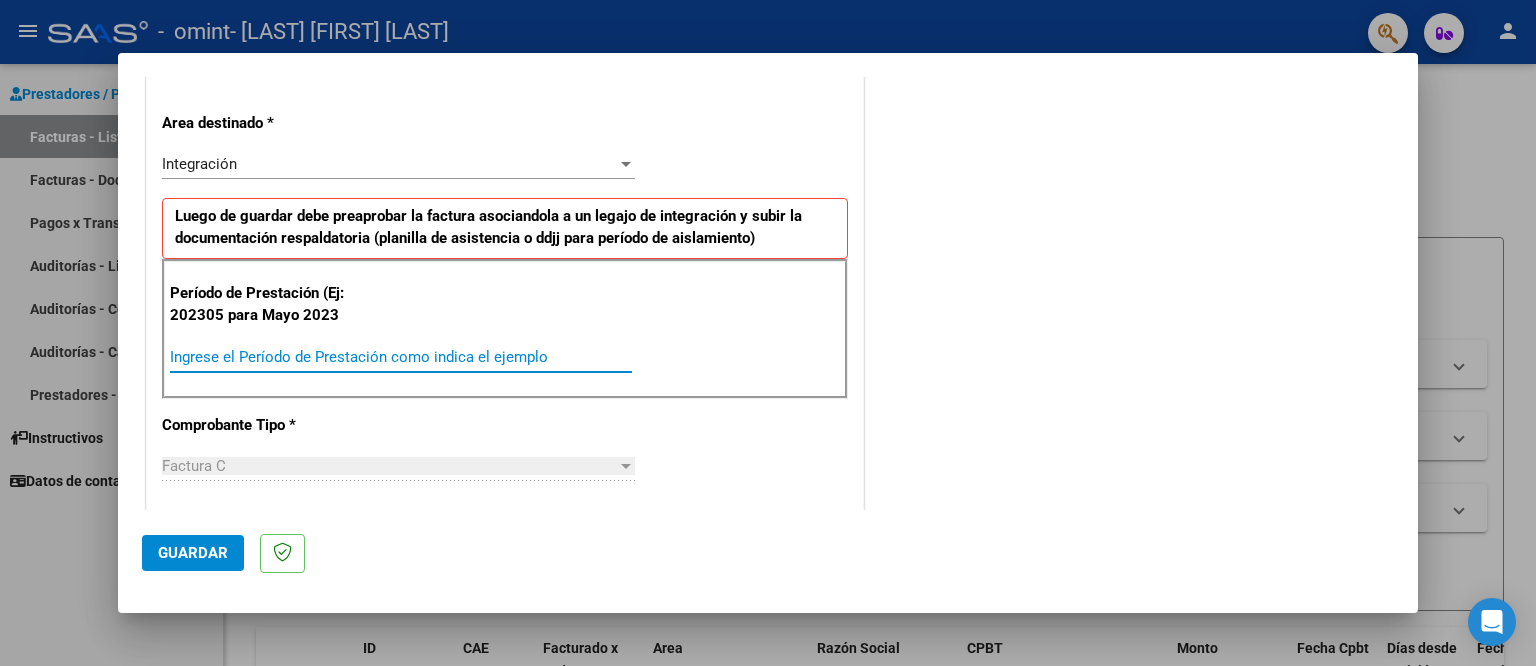 click on "Ingrese el Período de Prestación como indica el ejemplo" at bounding box center [401, 357] 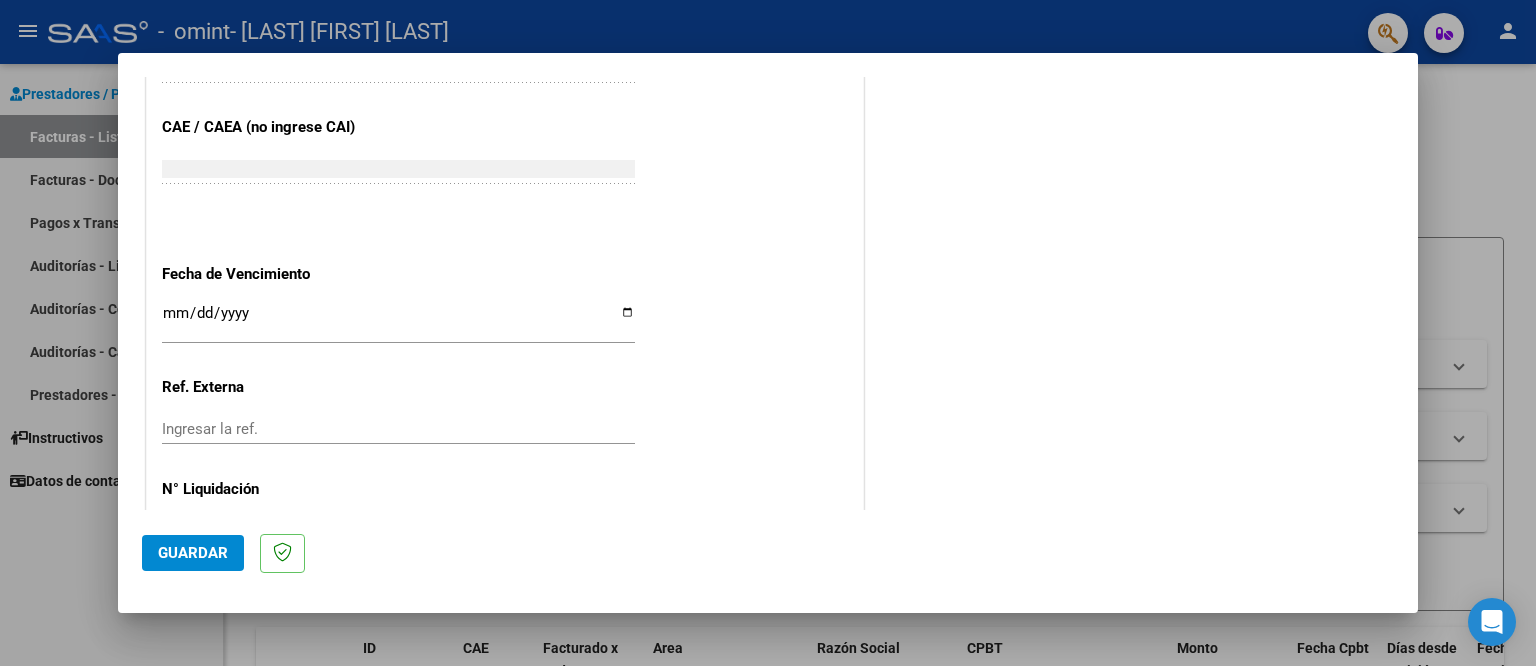scroll, scrollTop: 1262, scrollLeft: 0, axis: vertical 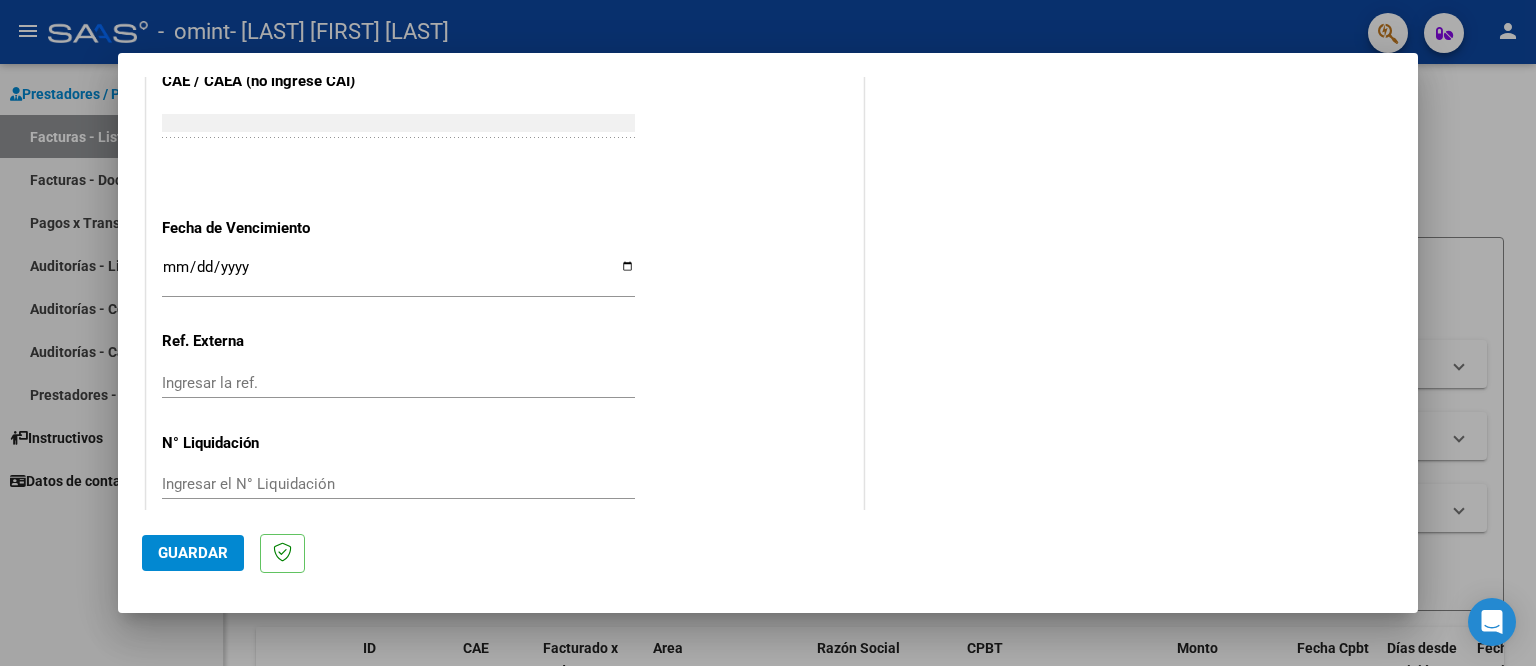 type on "202507" 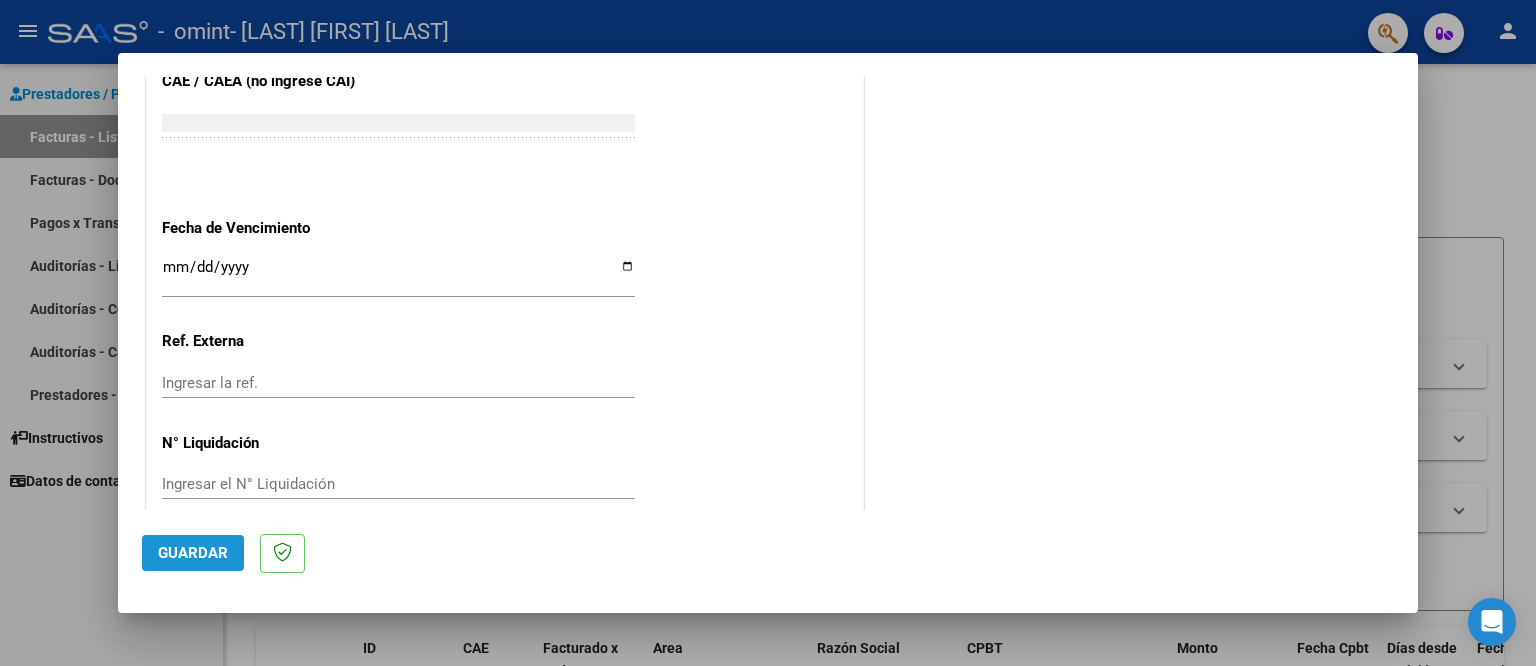 click on "Guardar" 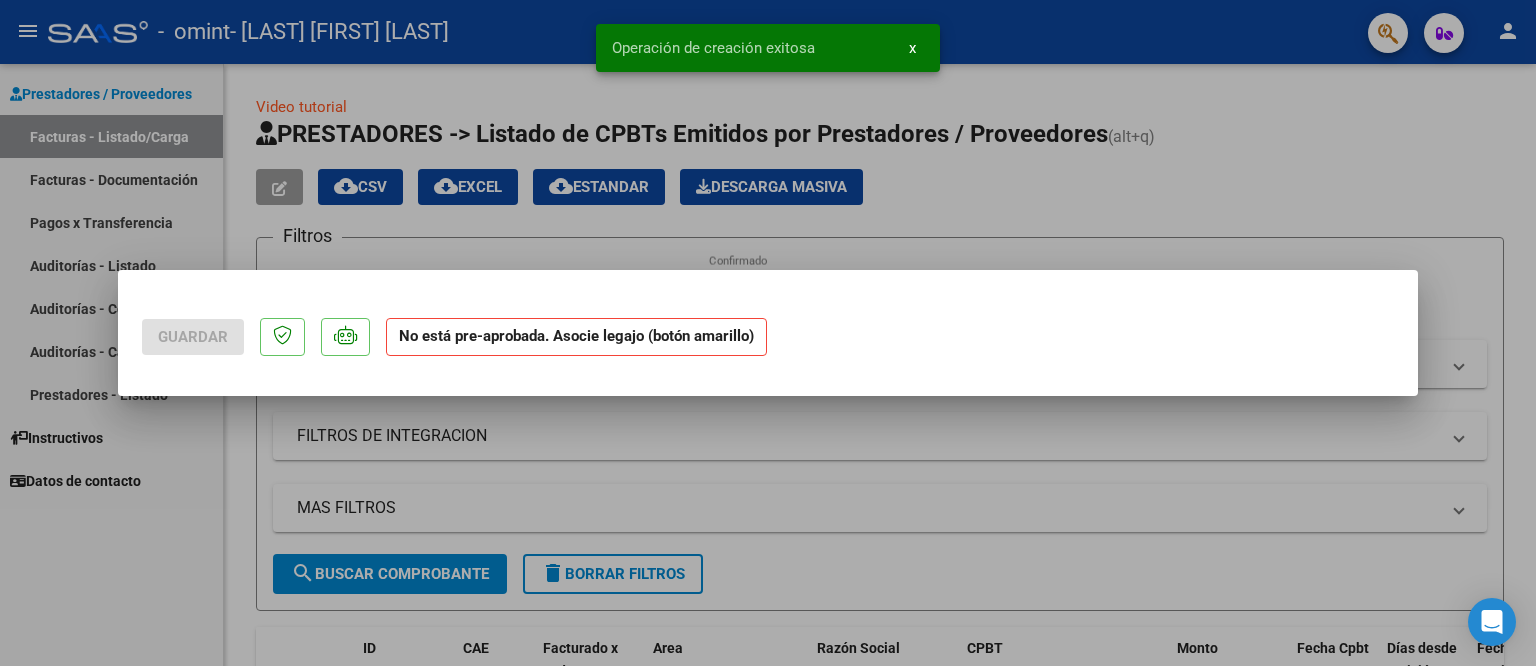 scroll, scrollTop: 0, scrollLeft: 0, axis: both 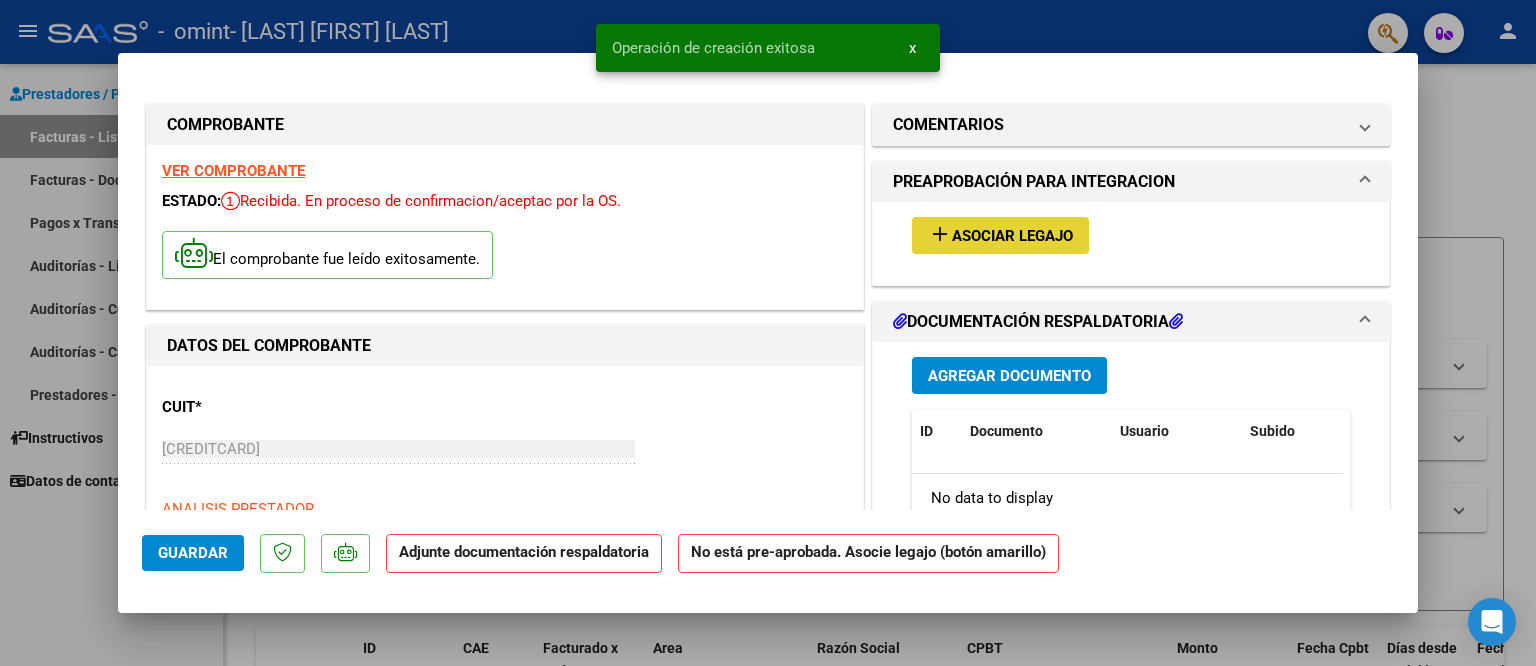 click on "add Asociar Legajo" at bounding box center [1000, 235] 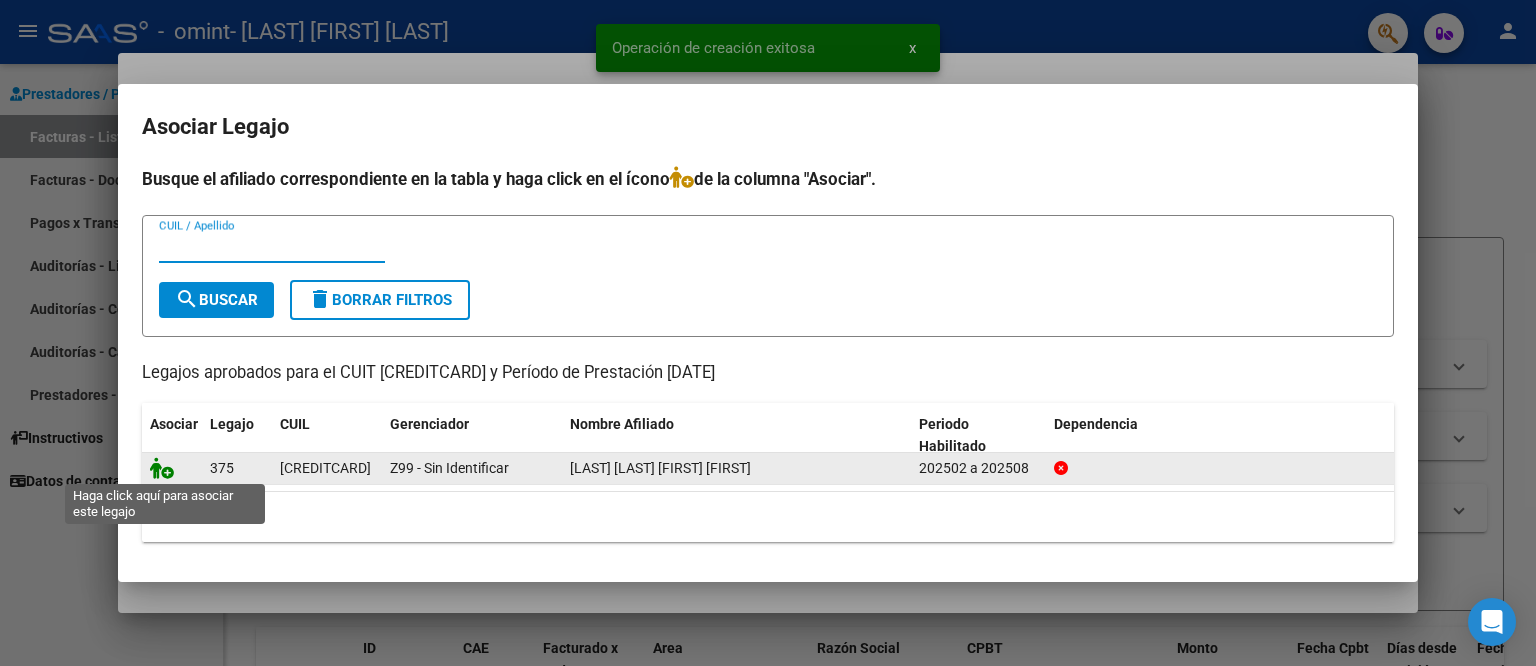 click 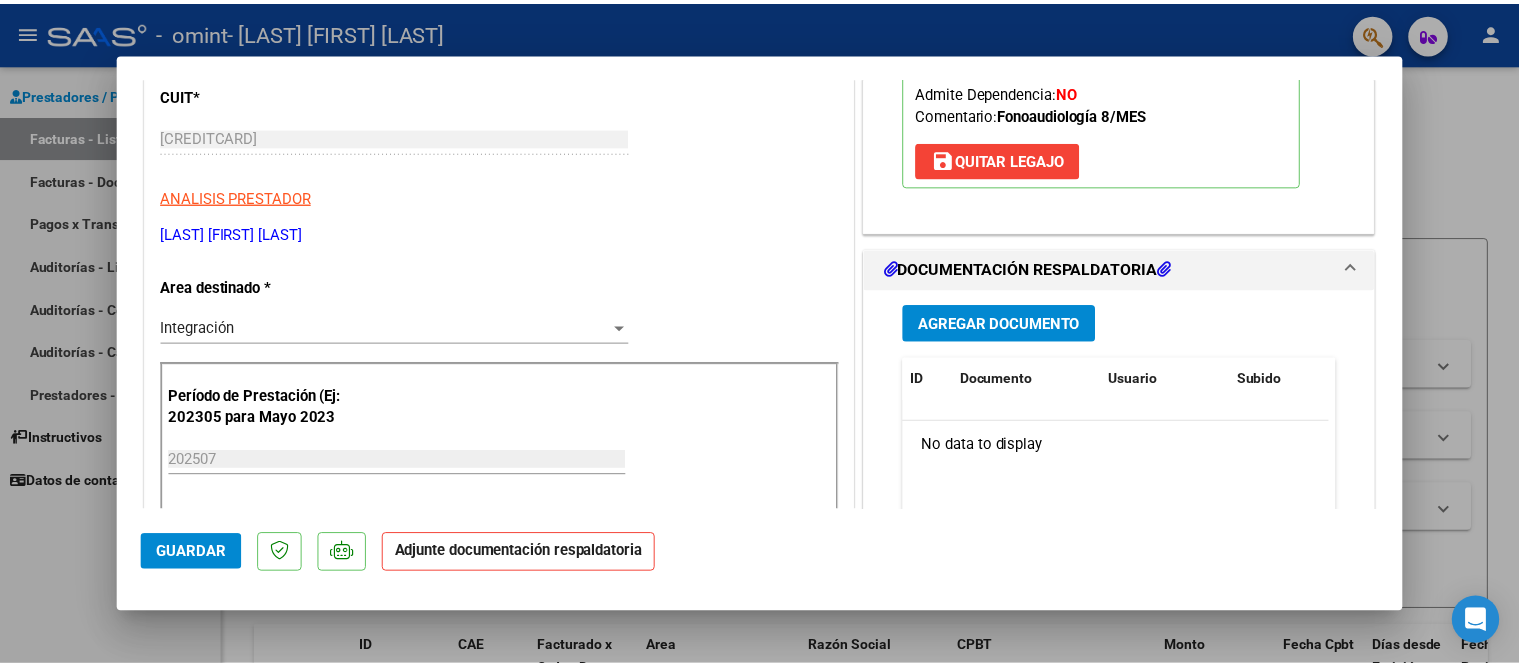 scroll, scrollTop: 400, scrollLeft: 0, axis: vertical 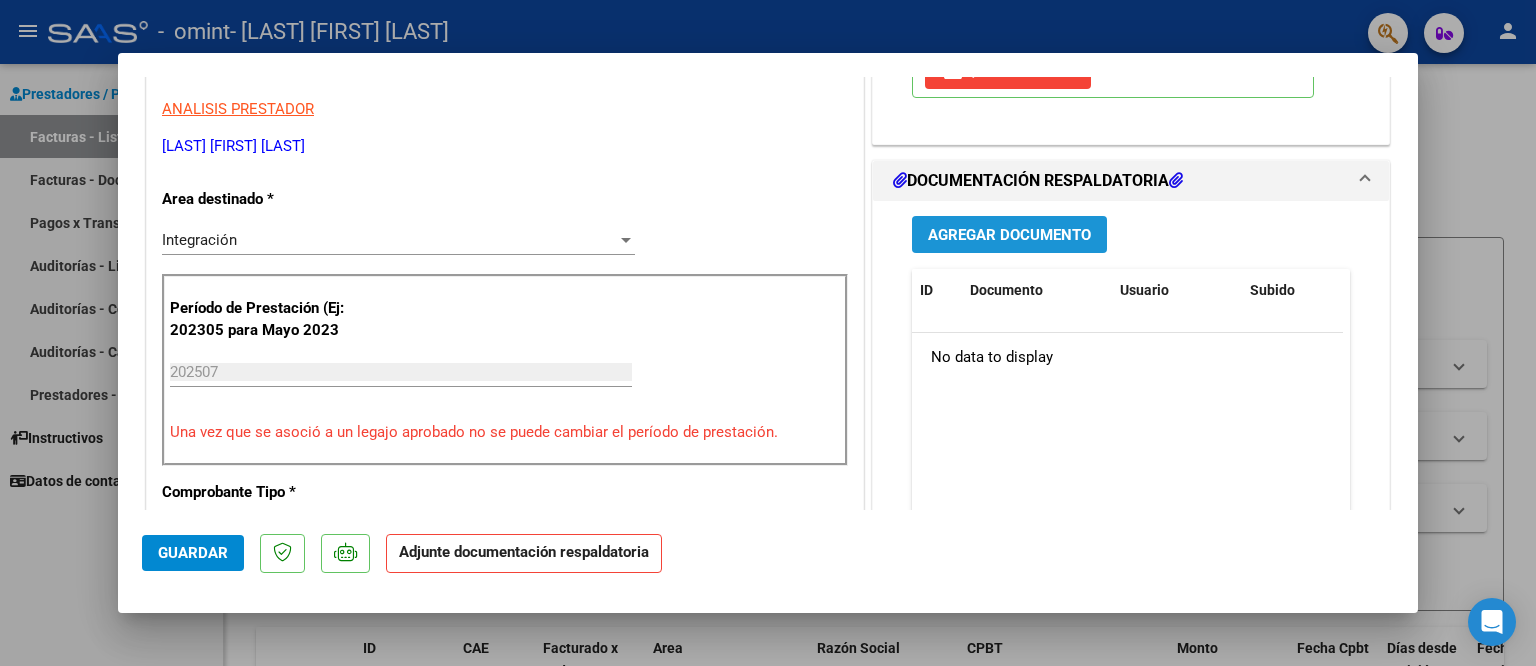 click on "Agregar Documento" at bounding box center (1009, 235) 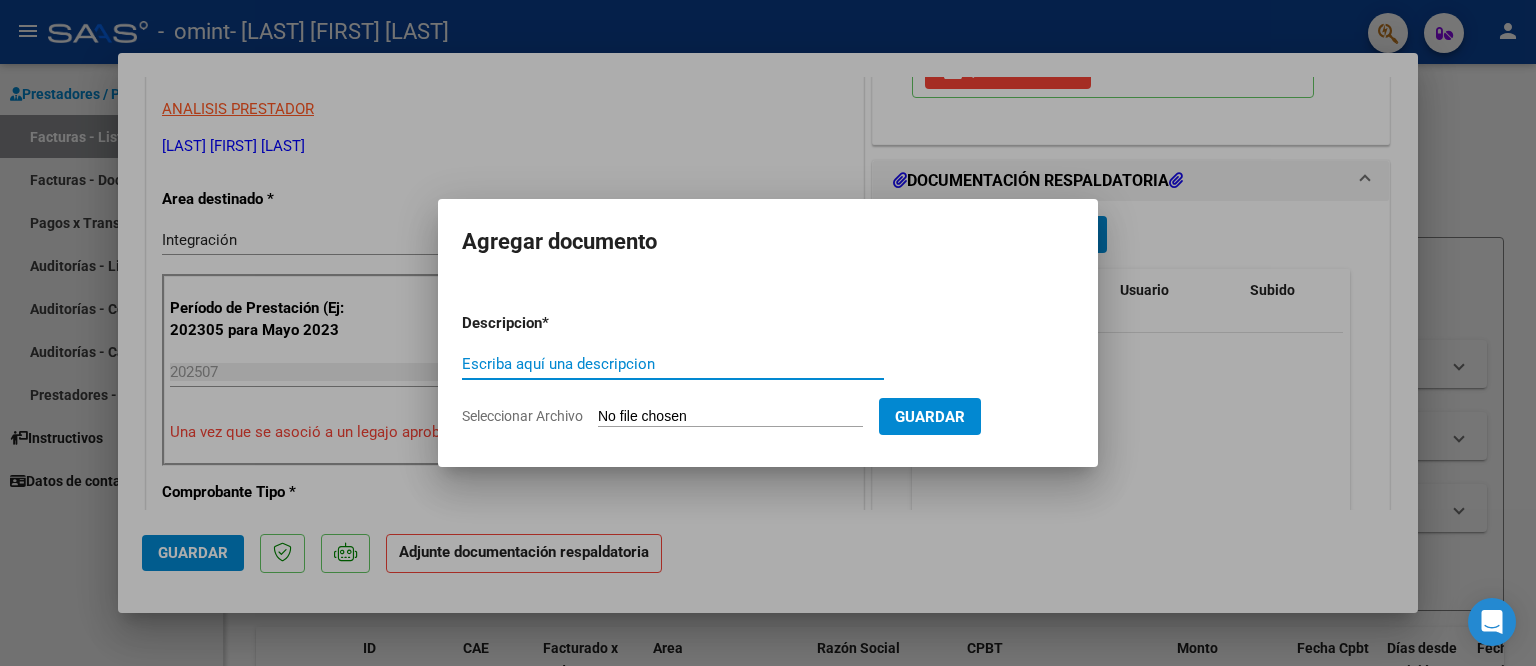 click on "Escriba aquí una descripcion" at bounding box center (673, 364) 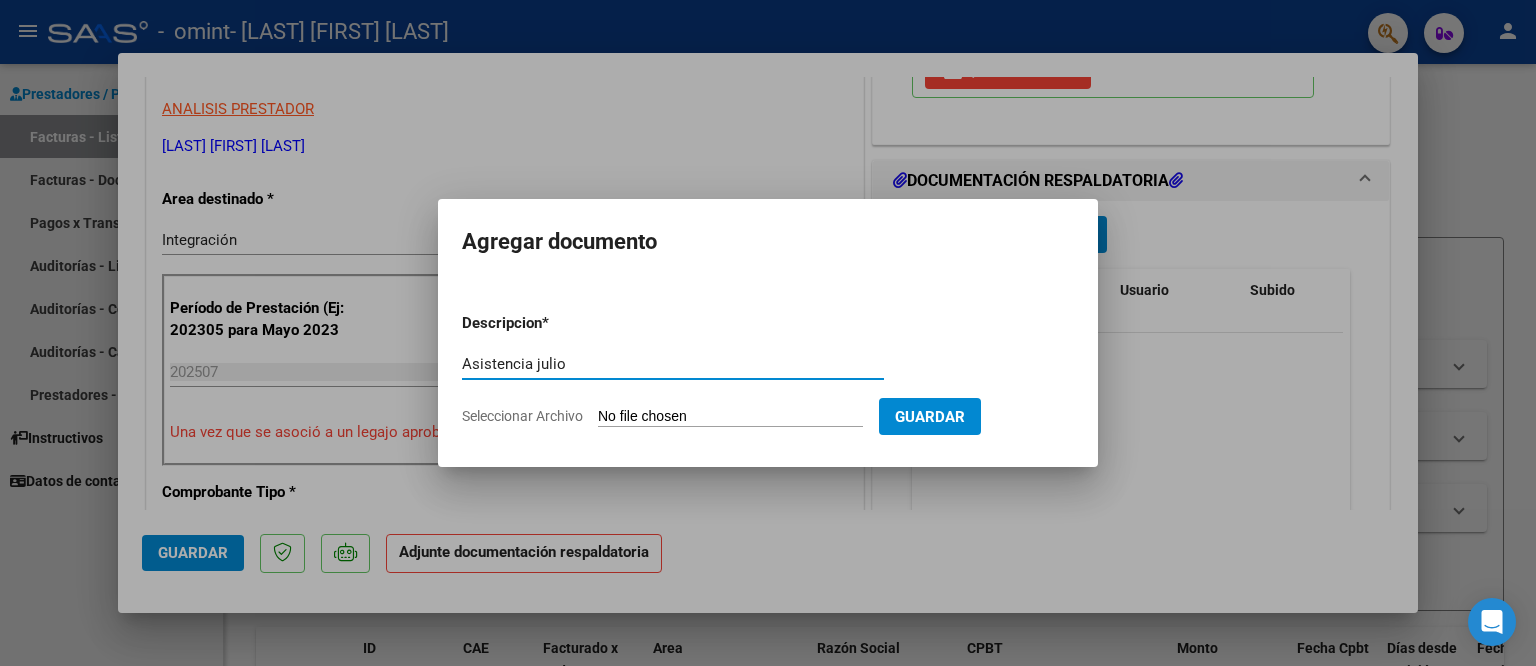 type on "Asistencia julio" 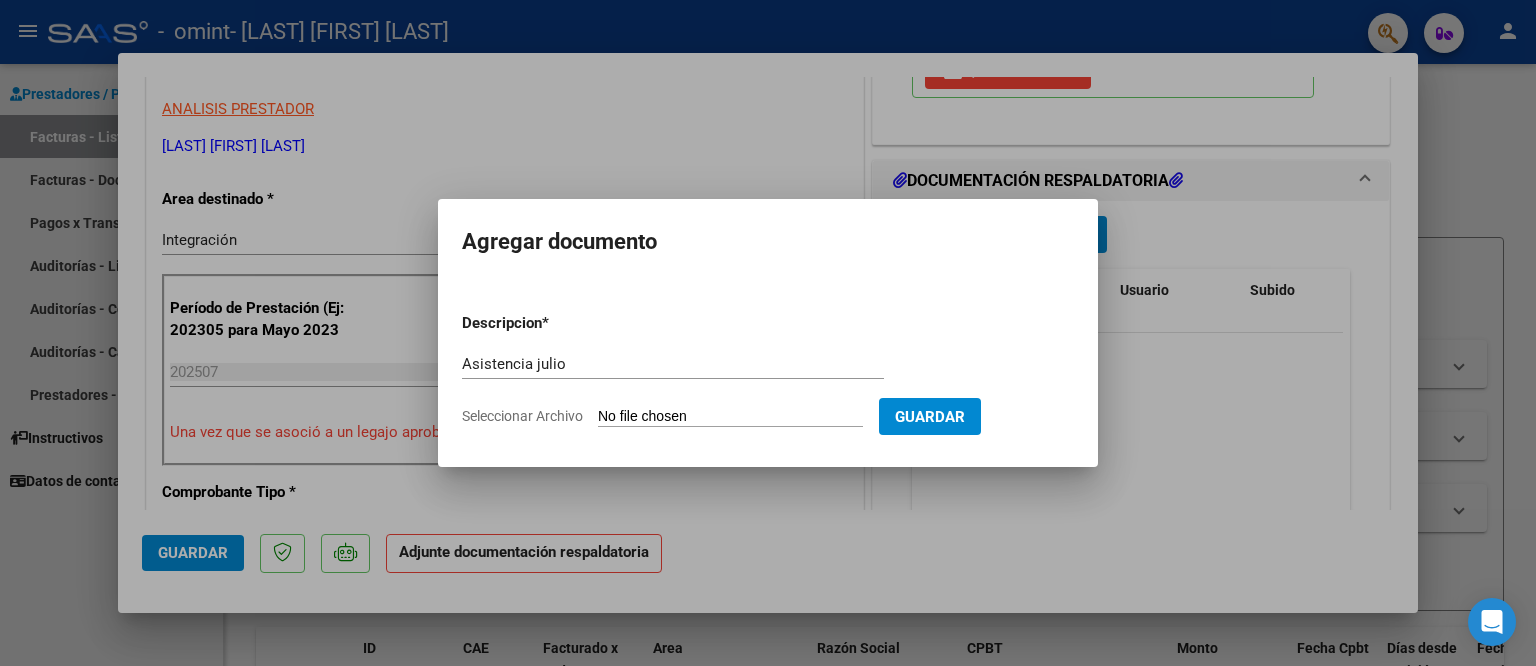 type on "C:\fakepath\Asistencia Theo Julio.jpeg" 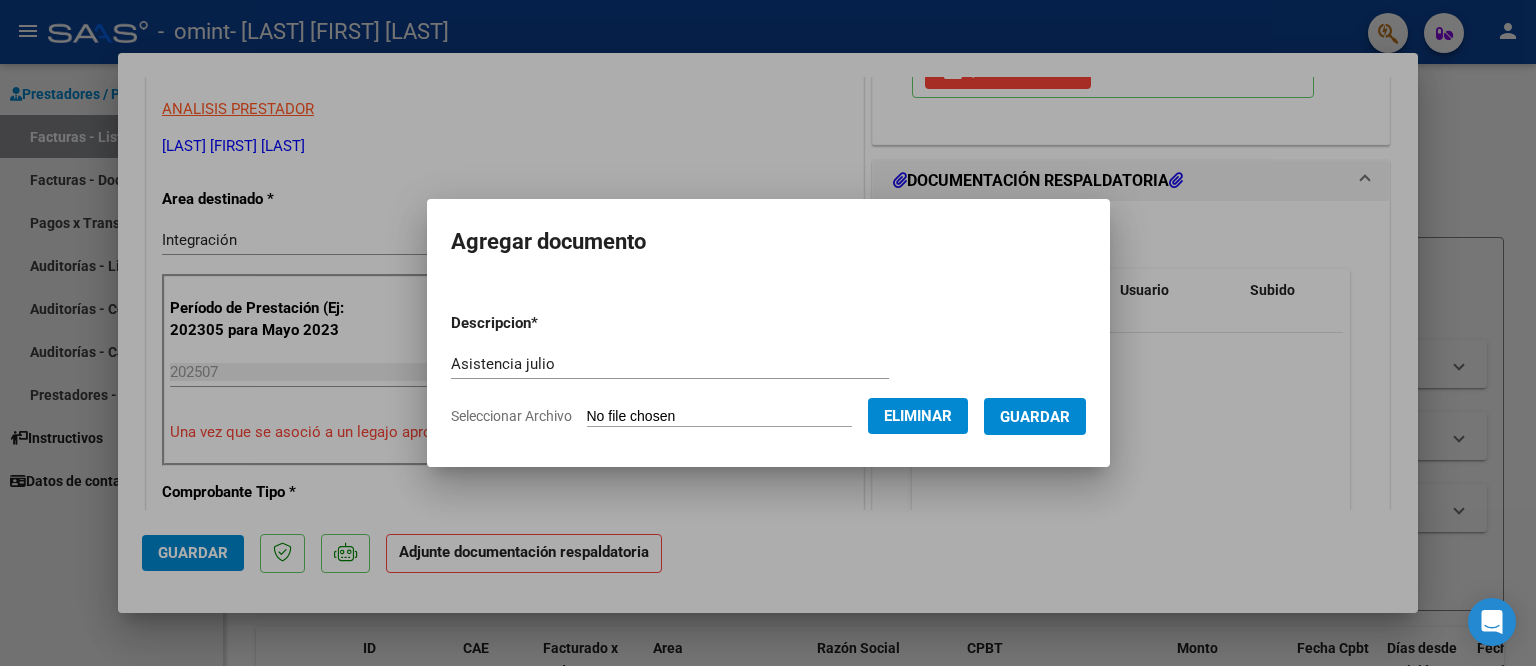 click on "Guardar" at bounding box center [1035, 417] 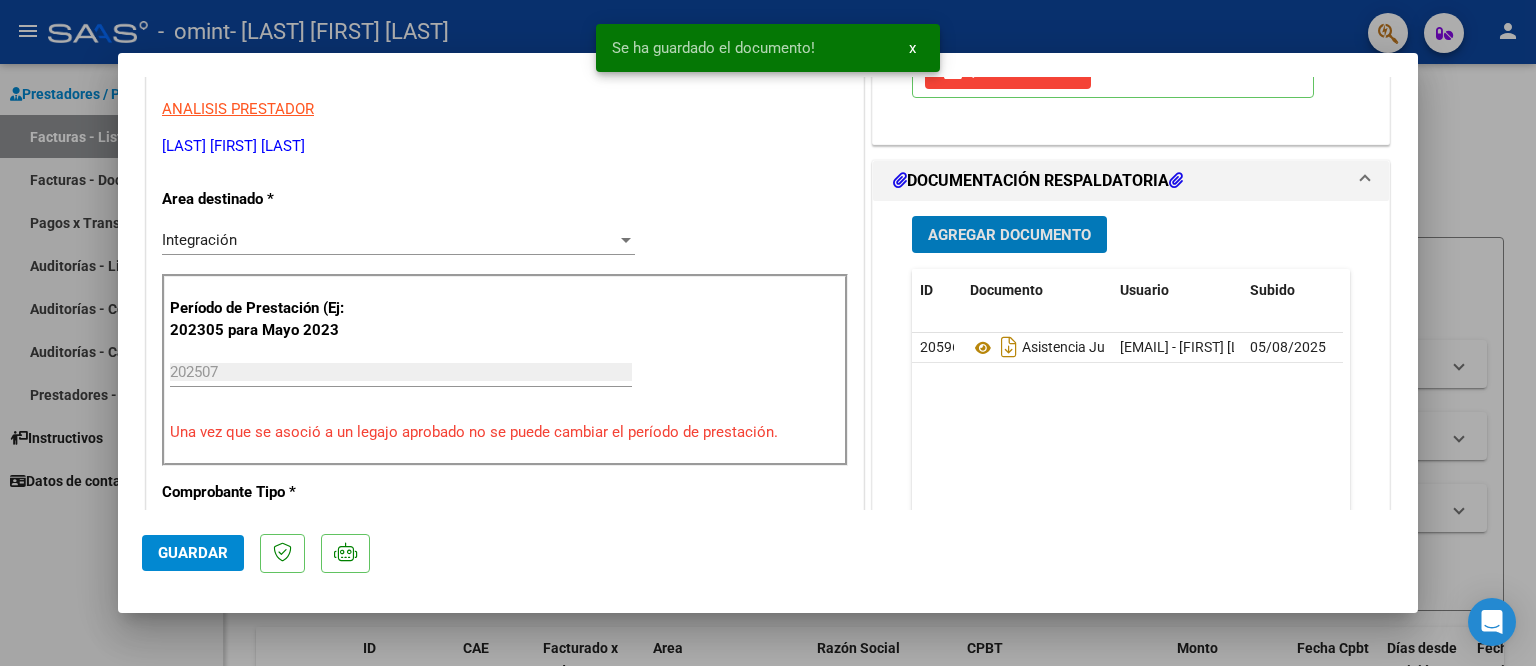 click on "Guardar" 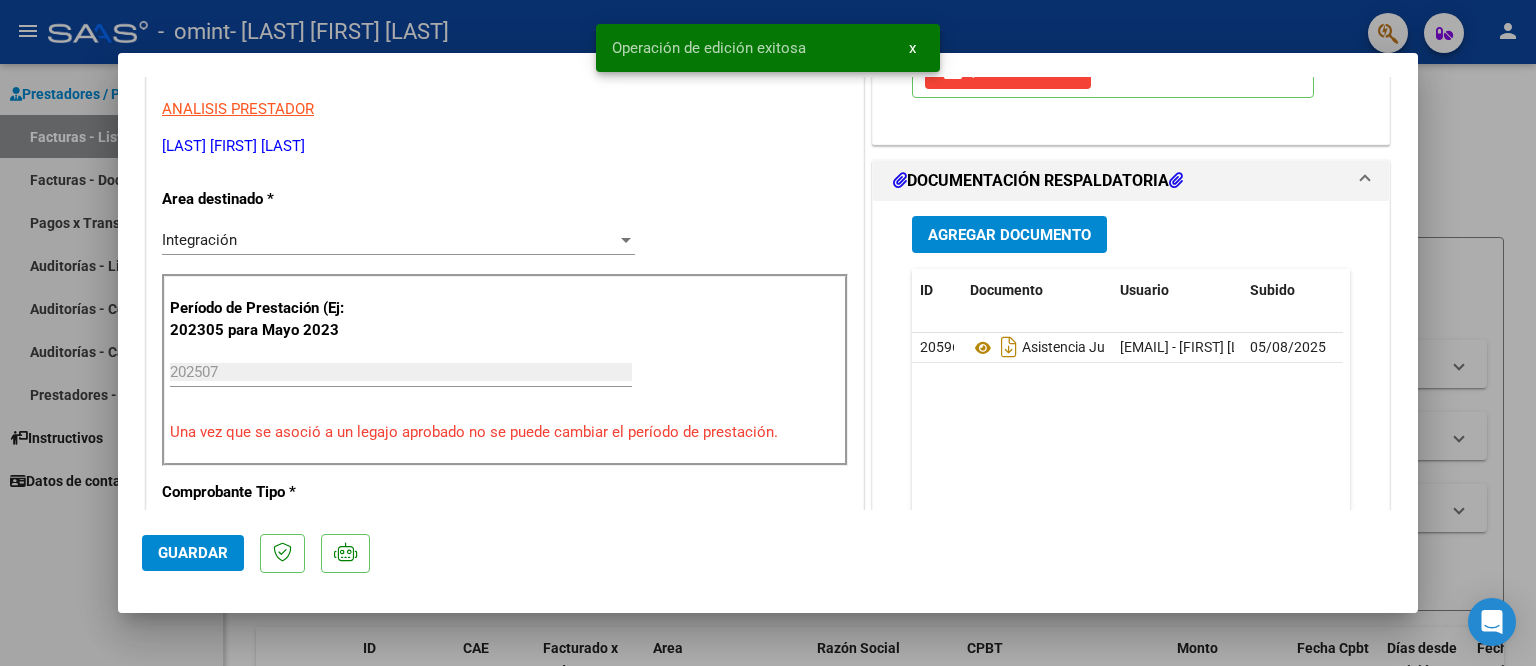 click at bounding box center (768, 333) 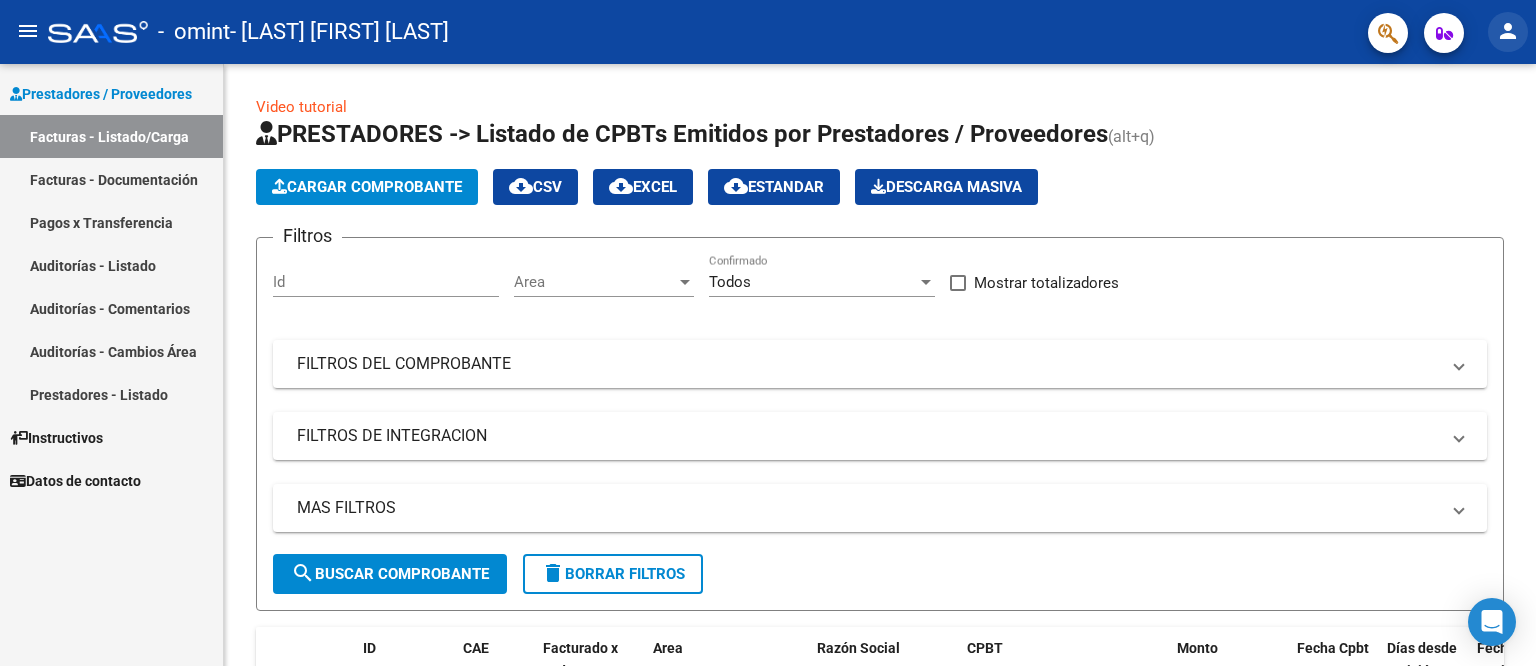 click on "person" 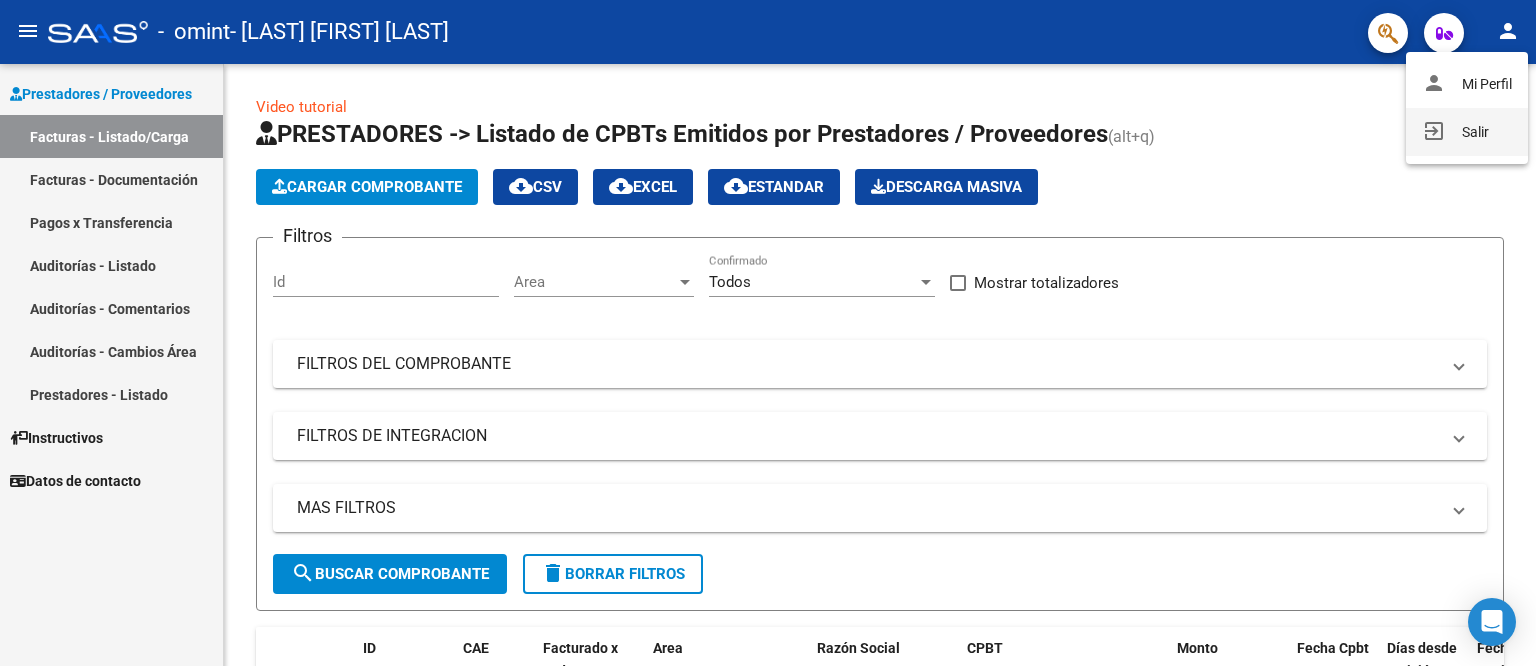 click on "exit_to_app  Salir" at bounding box center (1467, 132) 